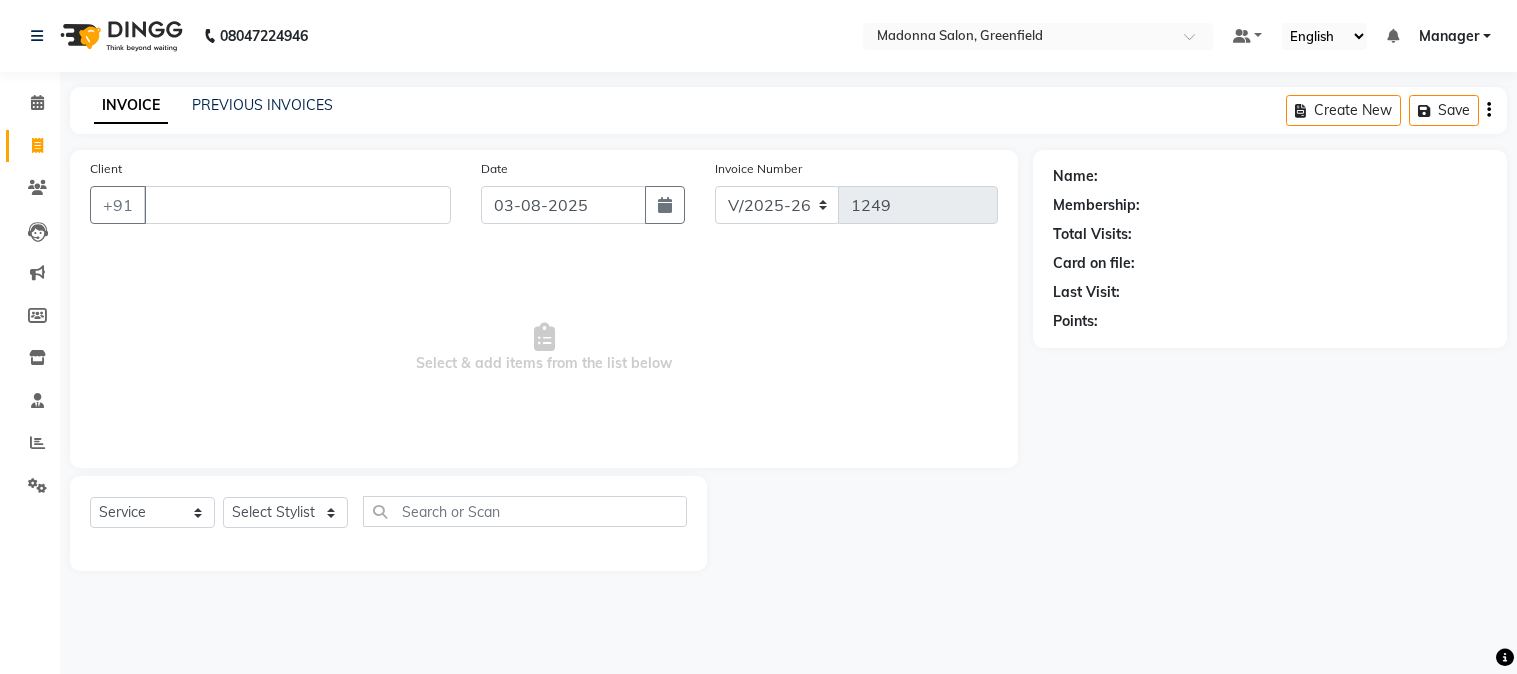 select on "7672" 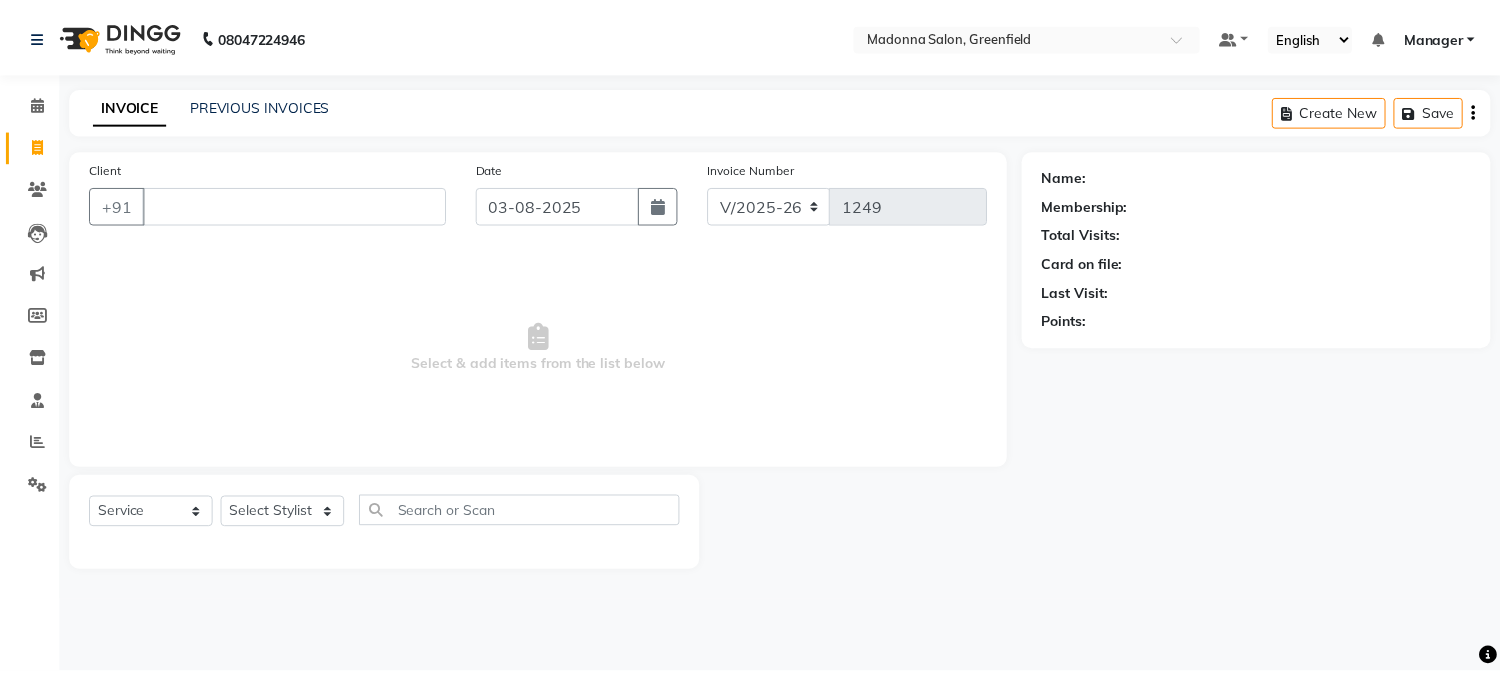 scroll, scrollTop: 0, scrollLeft: 0, axis: both 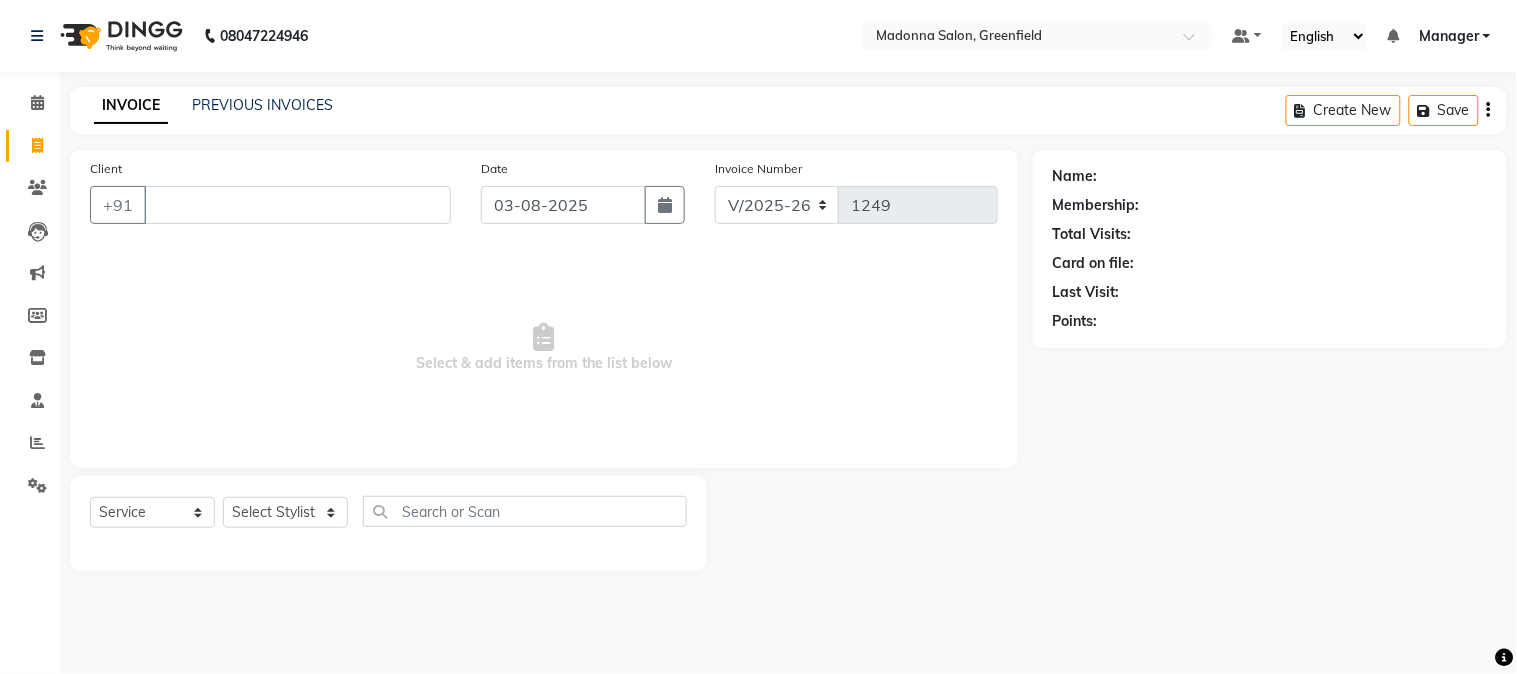 drag, startPoint x: 0, startPoint y: 0, endPoint x: 83, endPoint y: 112, distance: 139.4023 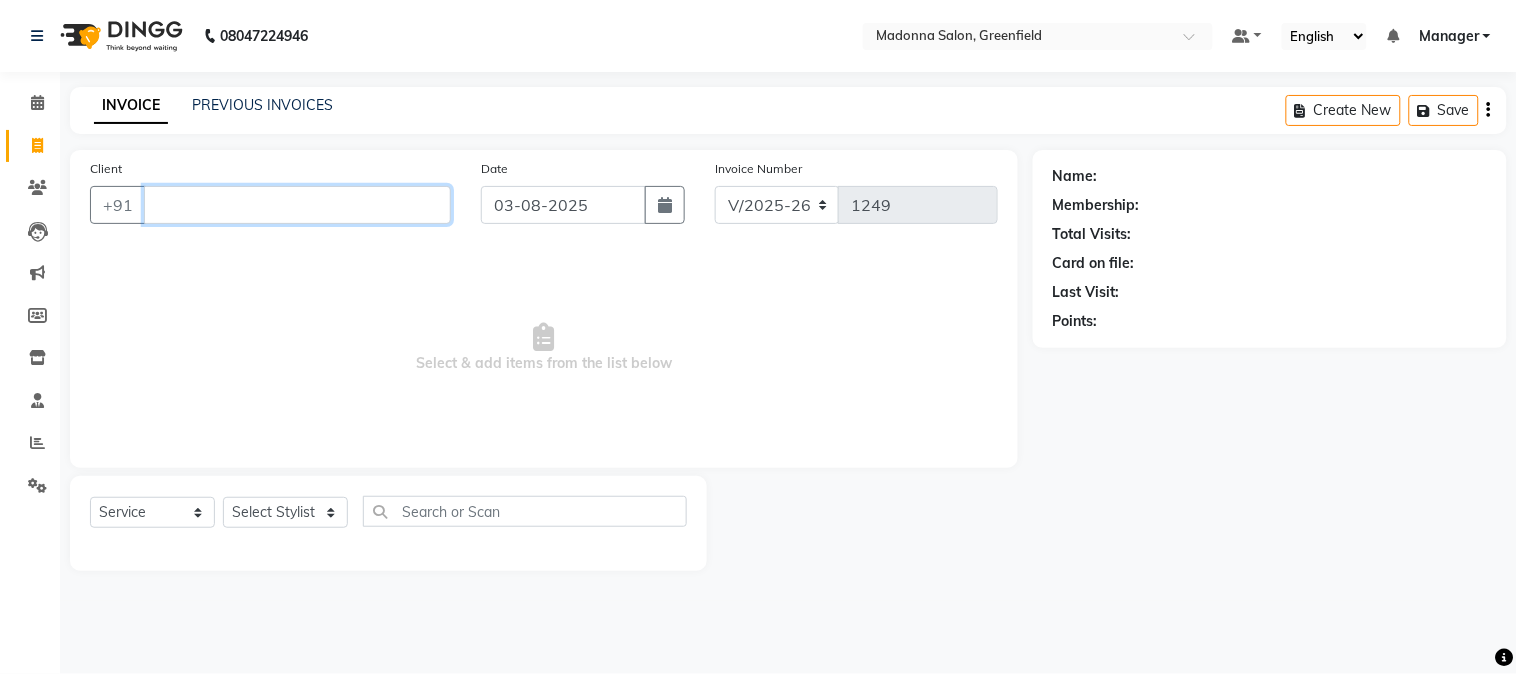 click on "Client" at bounding box center [297, 205] 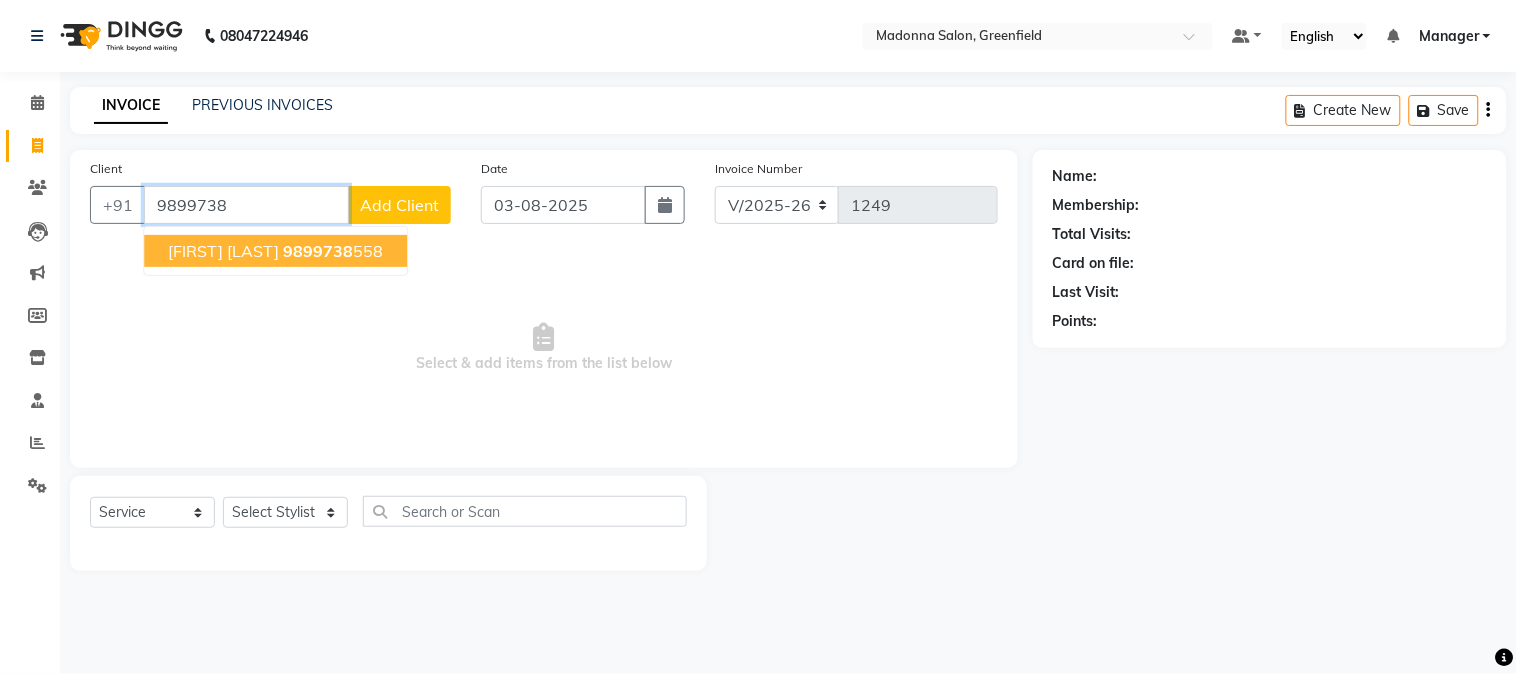 click on "9899738" 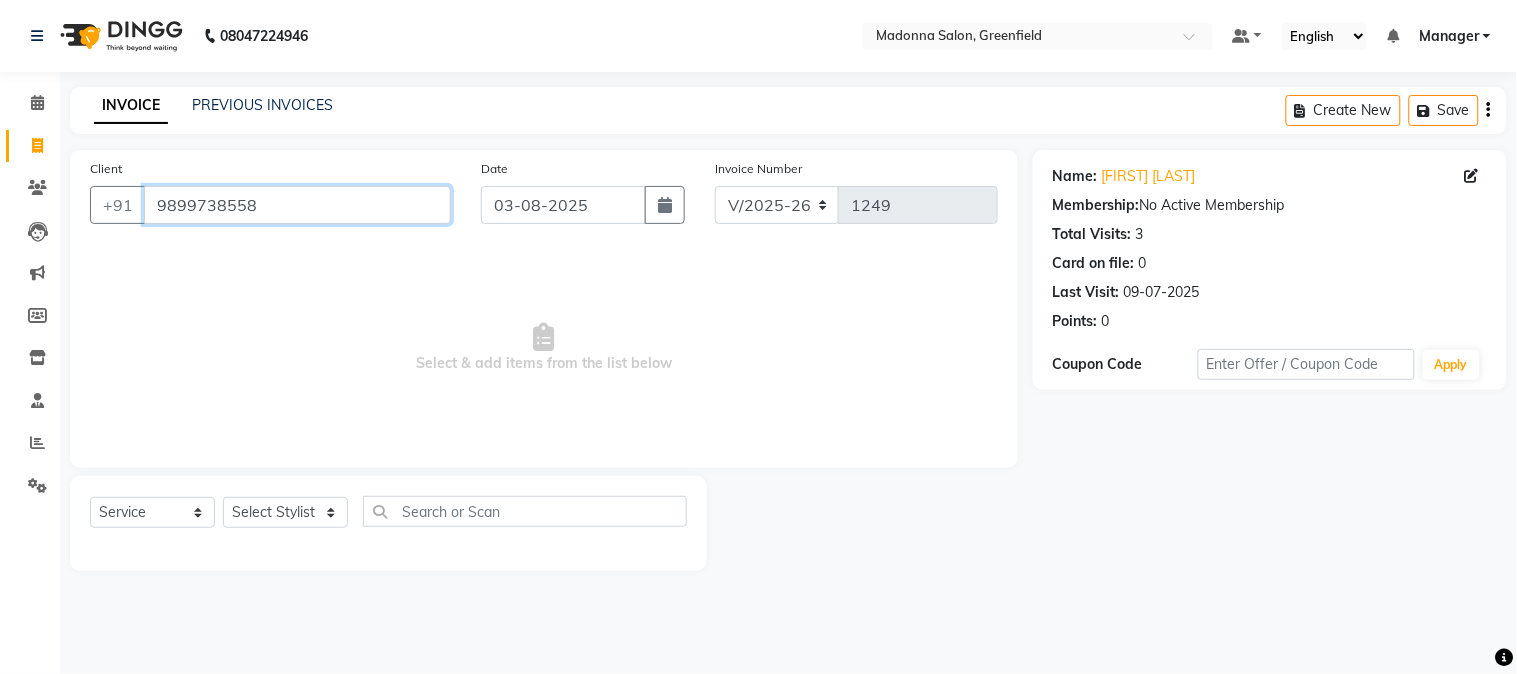 click on "9899738558" at bounding box center [297, 205] 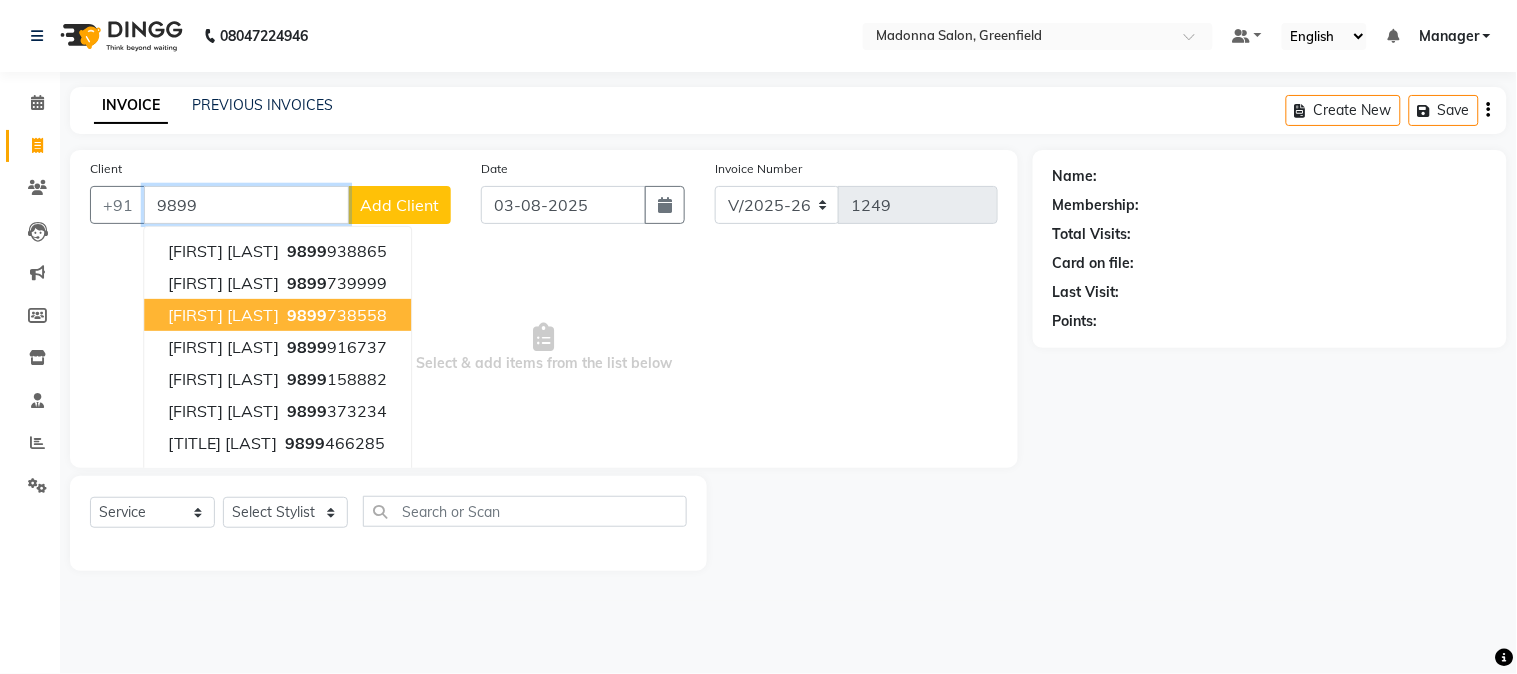 click on "[FIRST] [LAST]" at bounding box center (223, 315) 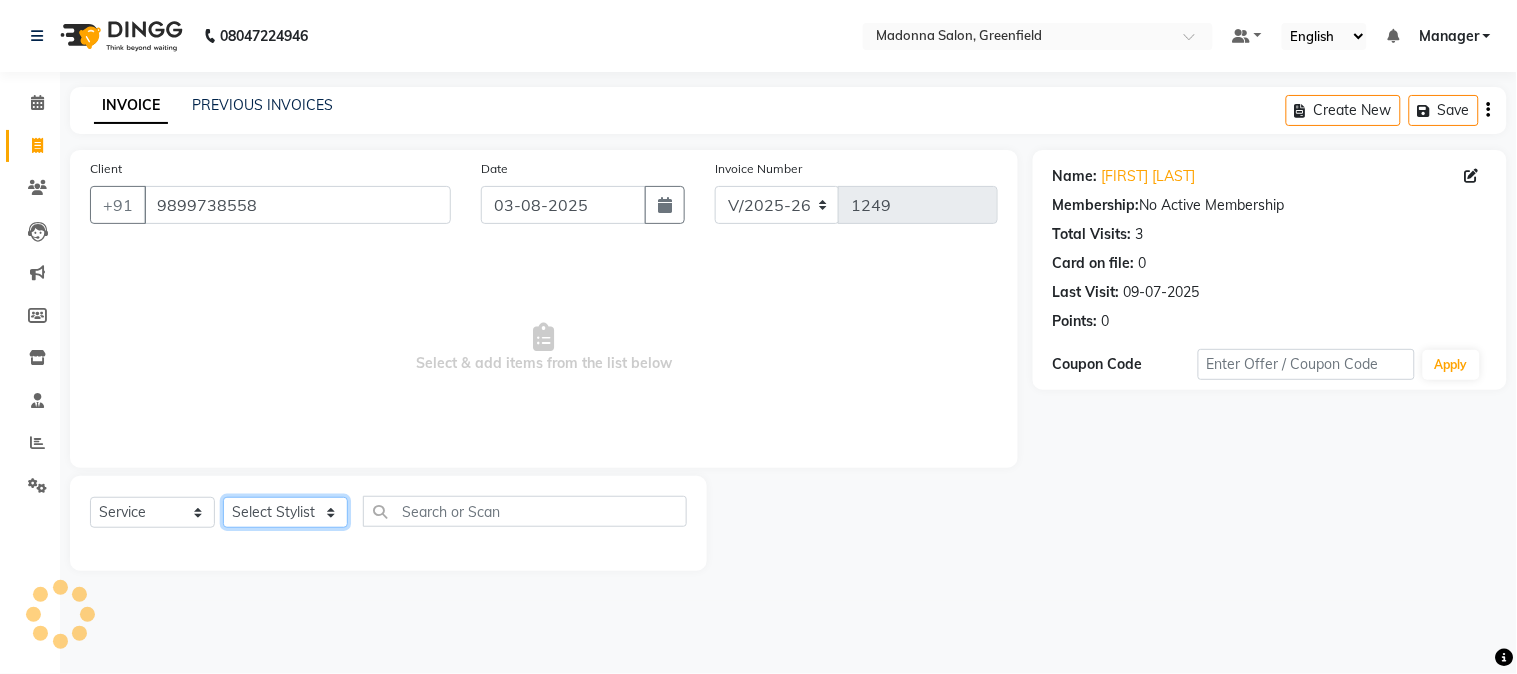click on "Select Stylist Aarti Ahsan Aman [FIRST] COUNTER SALE GAURAV Himanshu JAVED KAVITA Manager NITIN RAJNI ROHIT Saifi Sattu VISHAL" 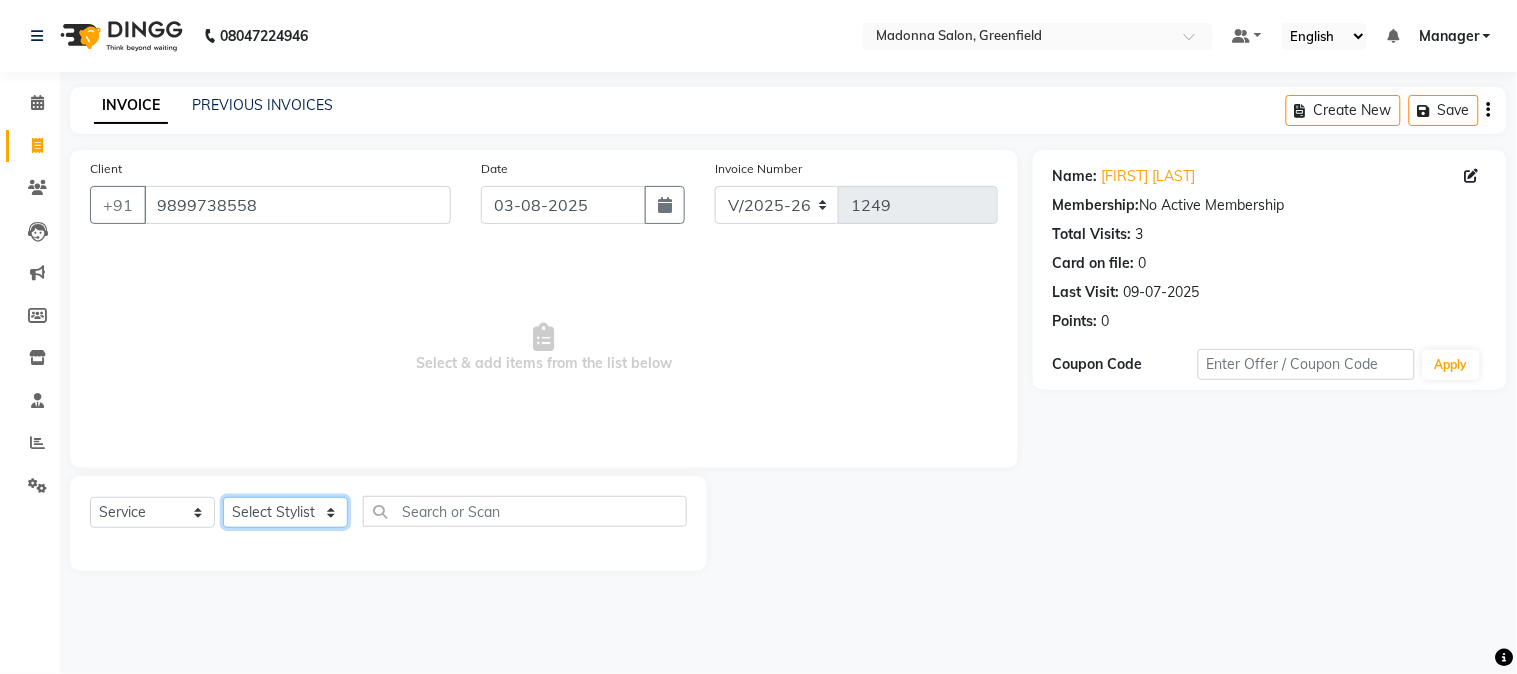select on "68888" 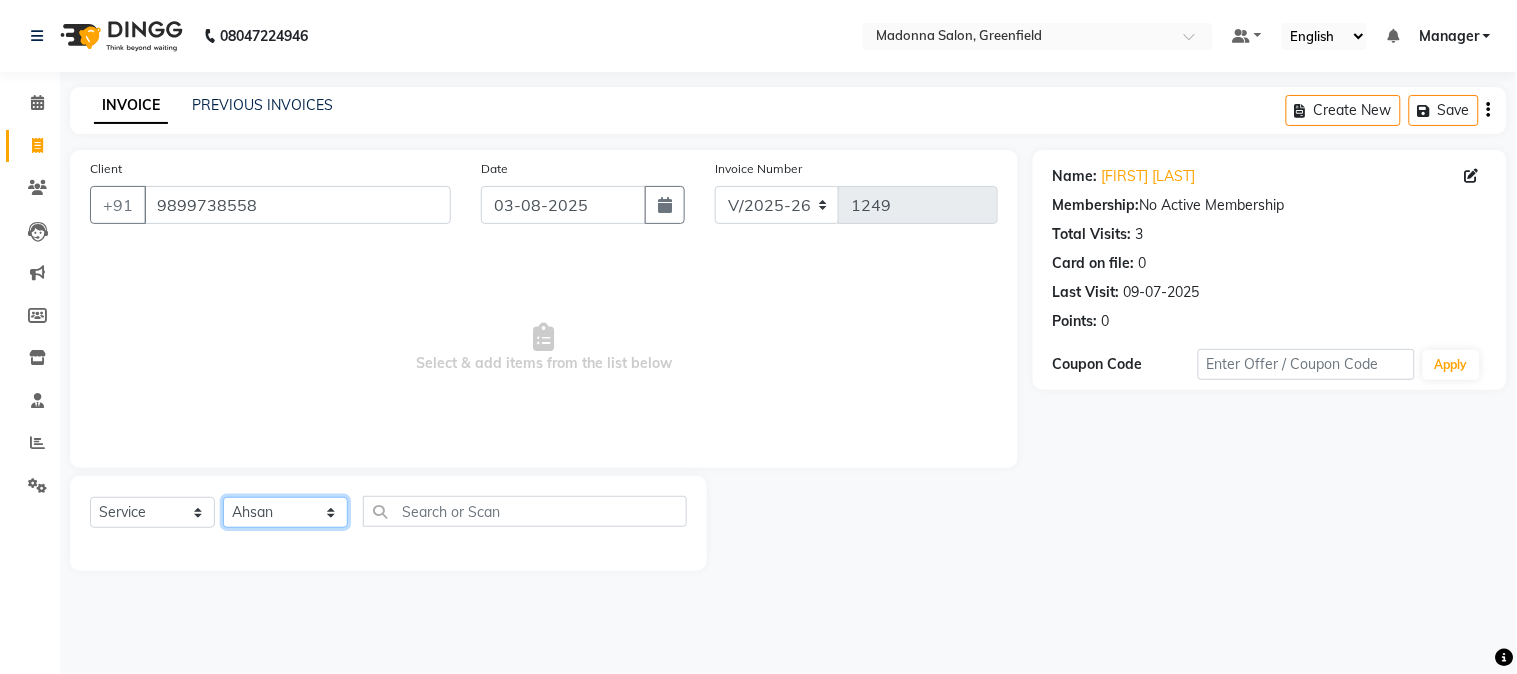 click on "Select Stylist Aarti Ahsan Aman [FIRST] COUNTER SALE GAURAV Himanshu JAVED KAVITA Manager NITIN RAJNI ROHIT Saifi Sattu VISHAL" 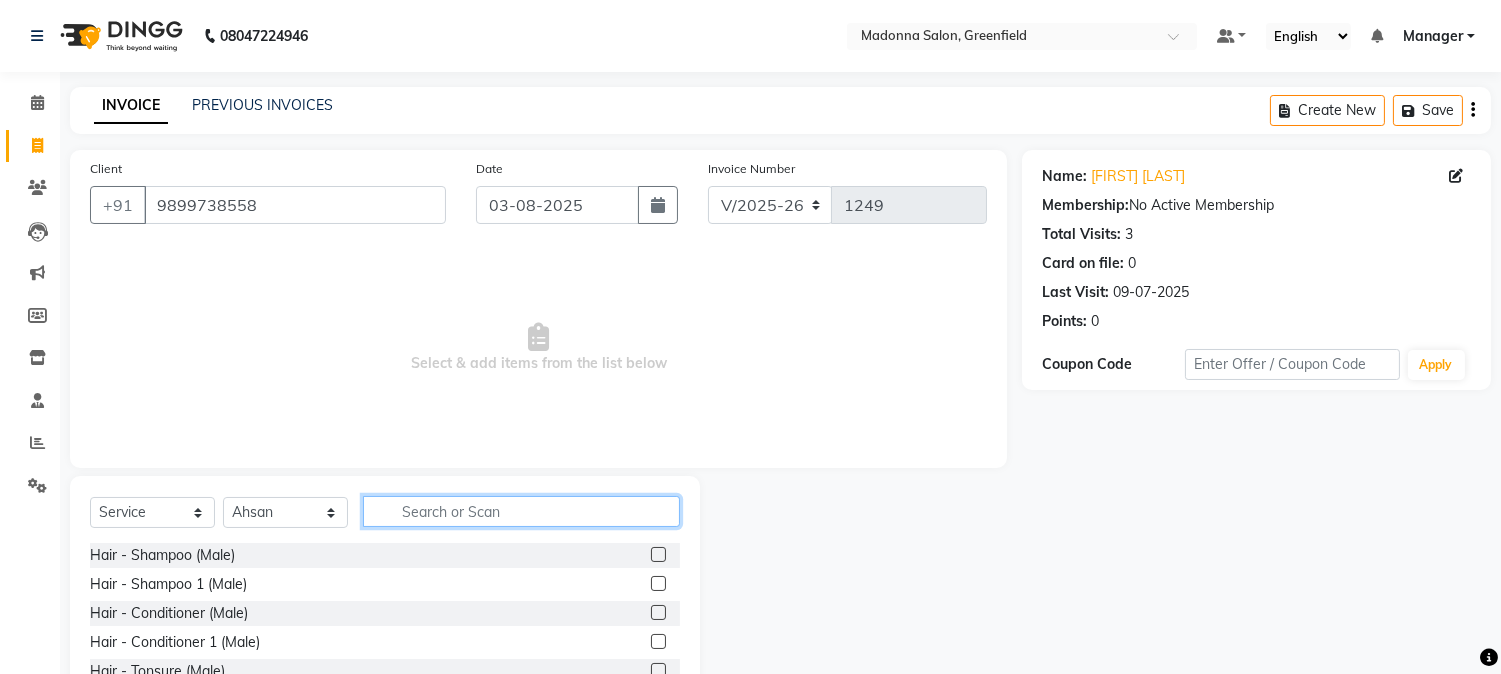 click 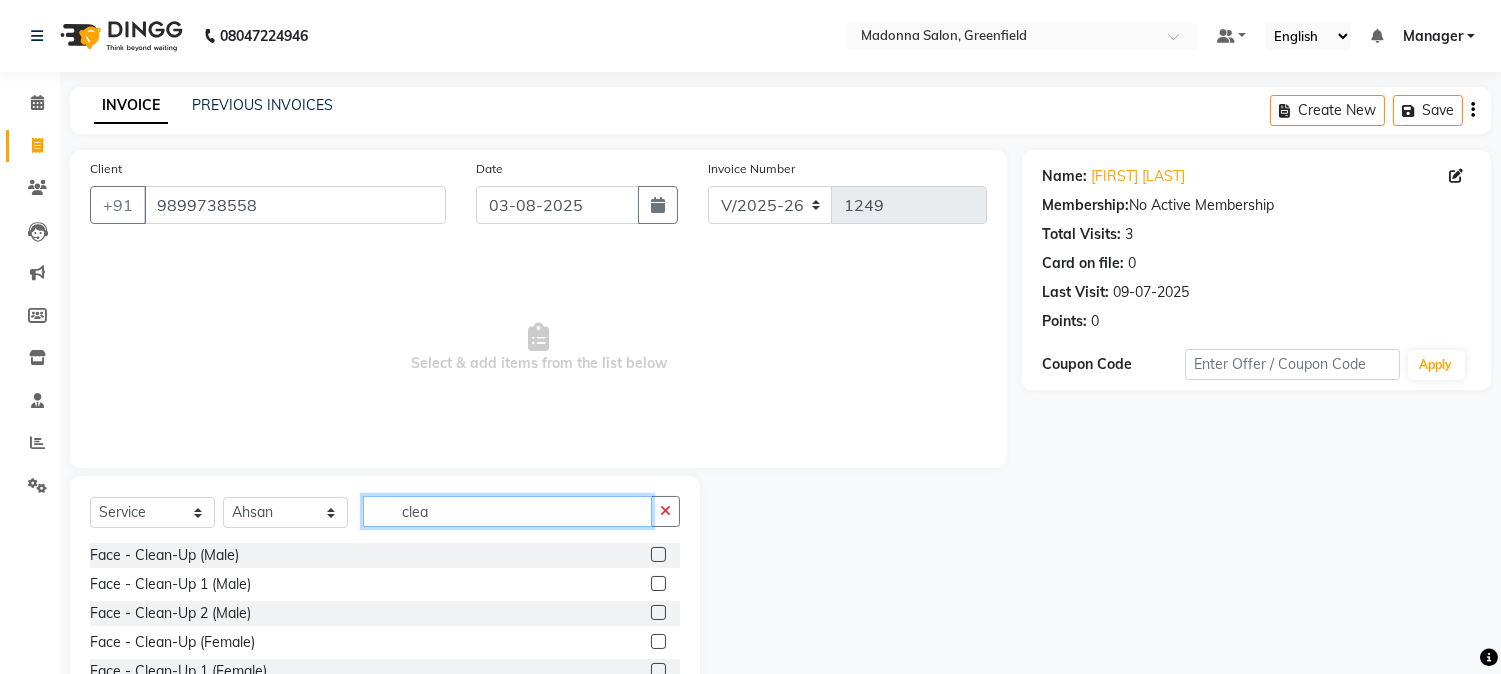 type on "clea" 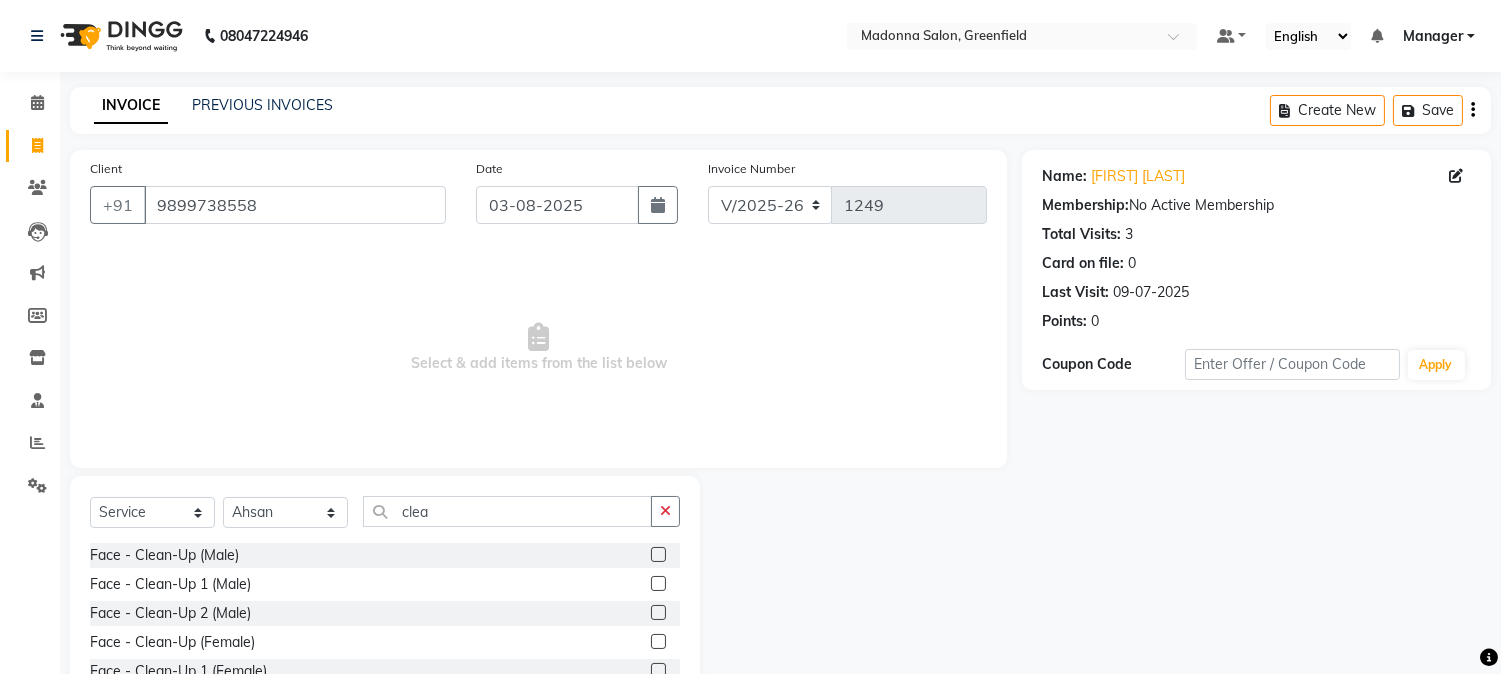 click 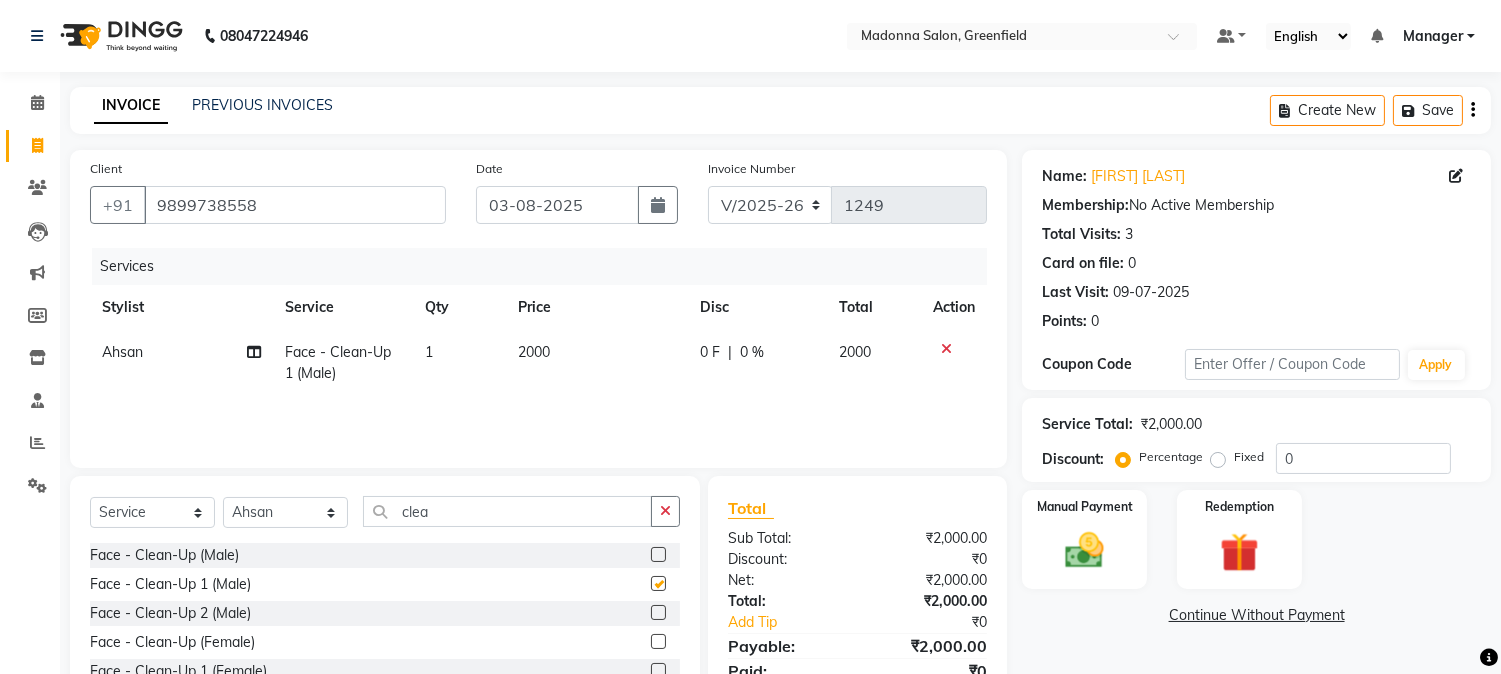 checkbox on "false" 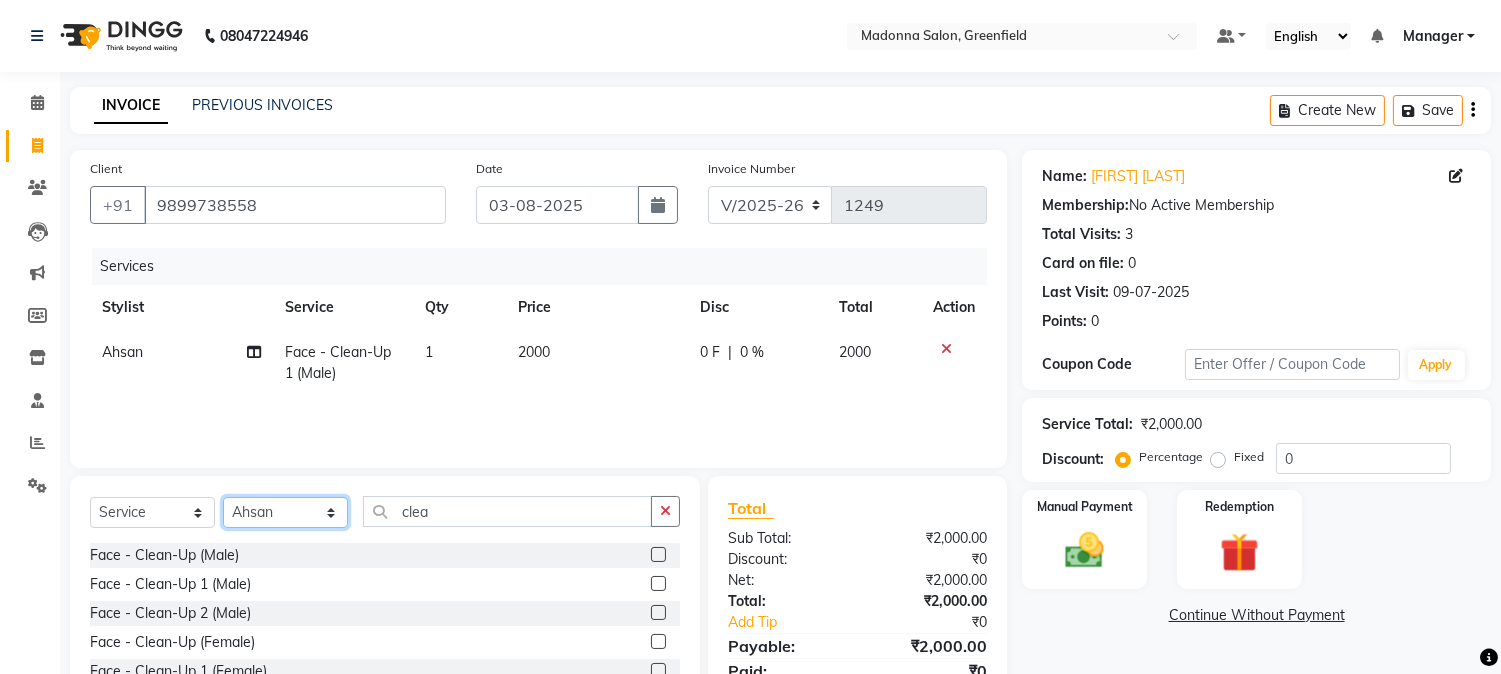 click on "Select Stylist Aarti Ahsan Aman [FIRST] COUNTER SALE GAURAV Himanshu JAVED KAVITA Manager NITIN RAJNI ROHIT Saifi Sattu VISHAL" 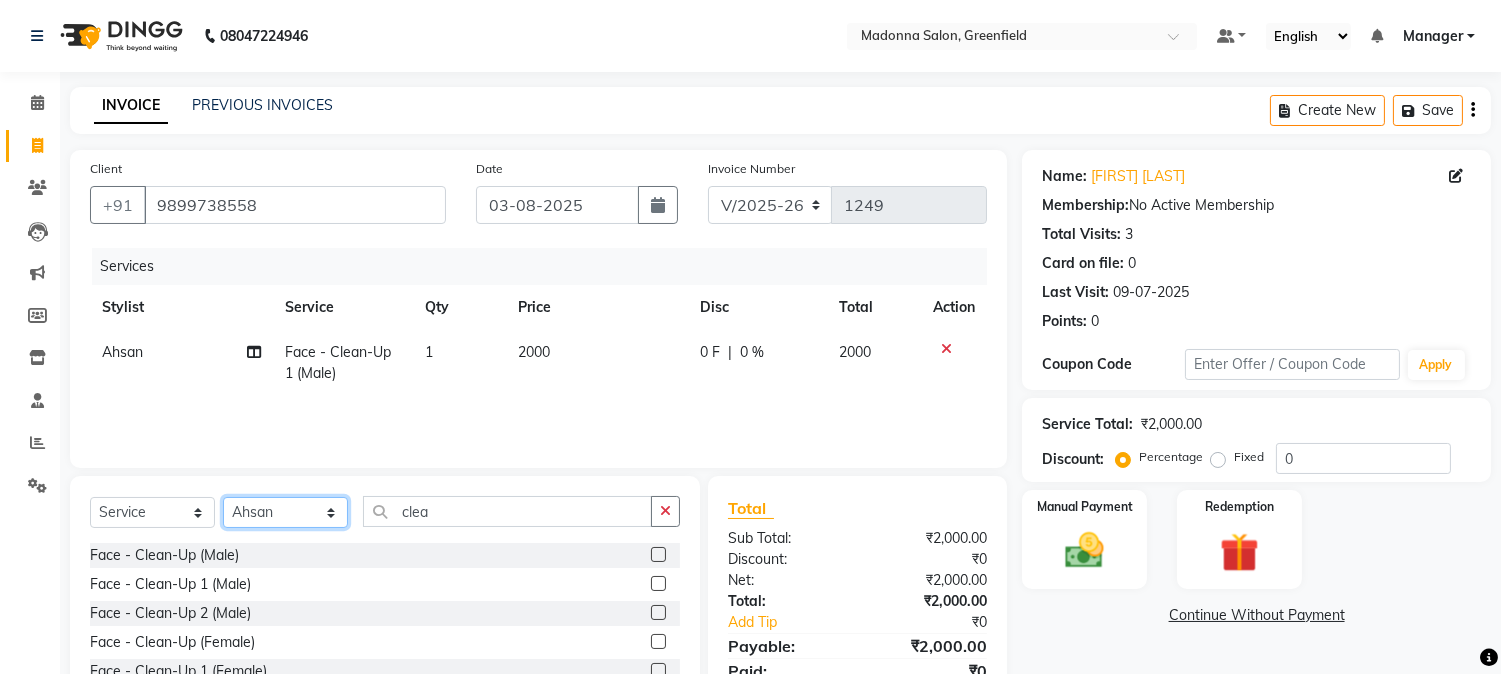 select on "68885" 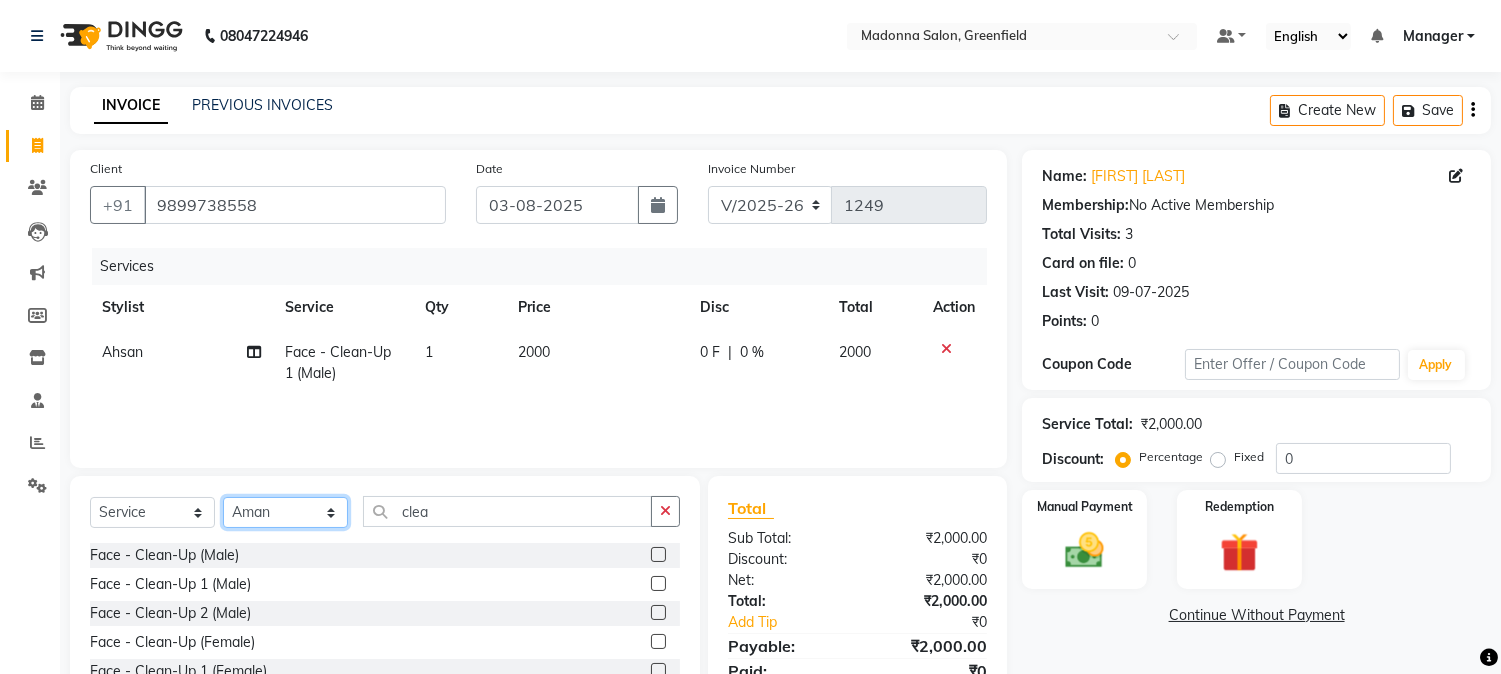 click on "Select Stylist Aarti Ahsan Aman [FIRST] COUNTER SALE GAURAV Himanshu JAVED KAVITA Manager NITIN RAJNI ROHIT Saifi Sattu VISHAL" 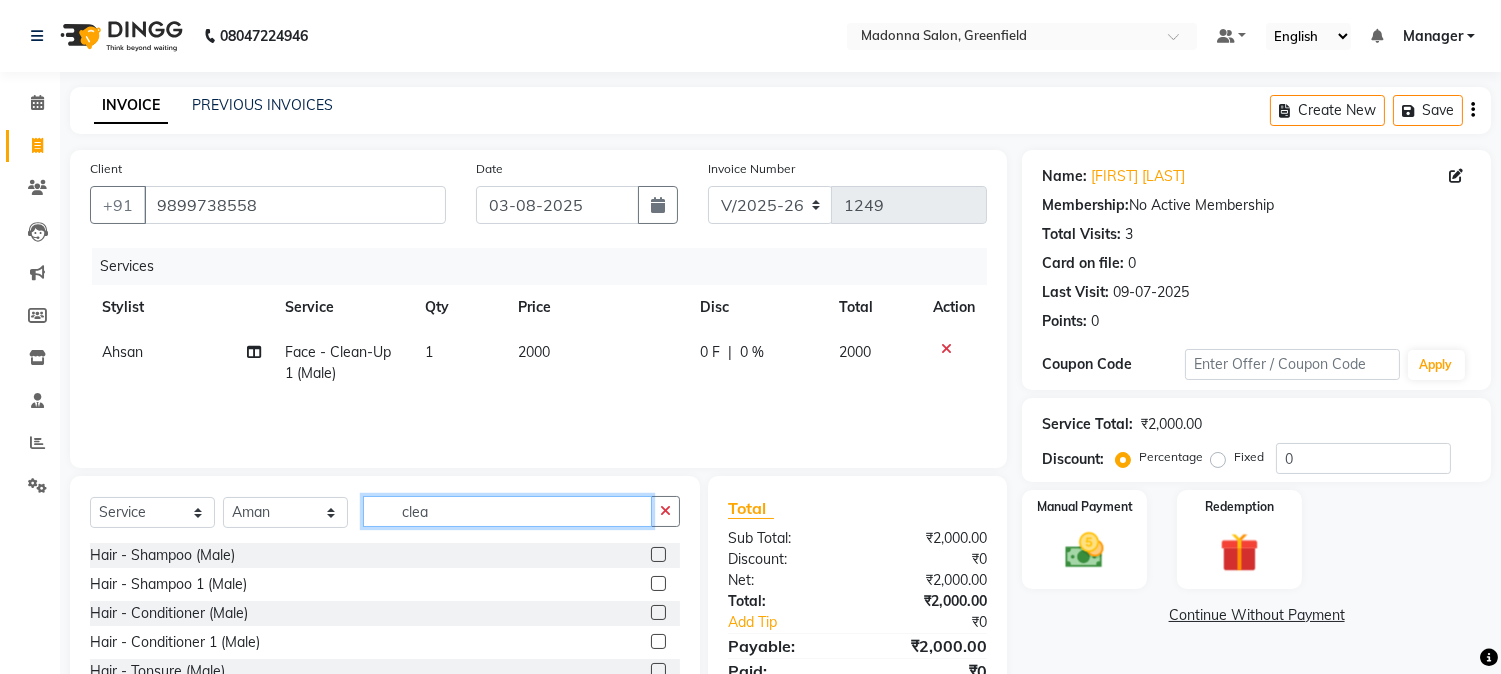 click on "clea" 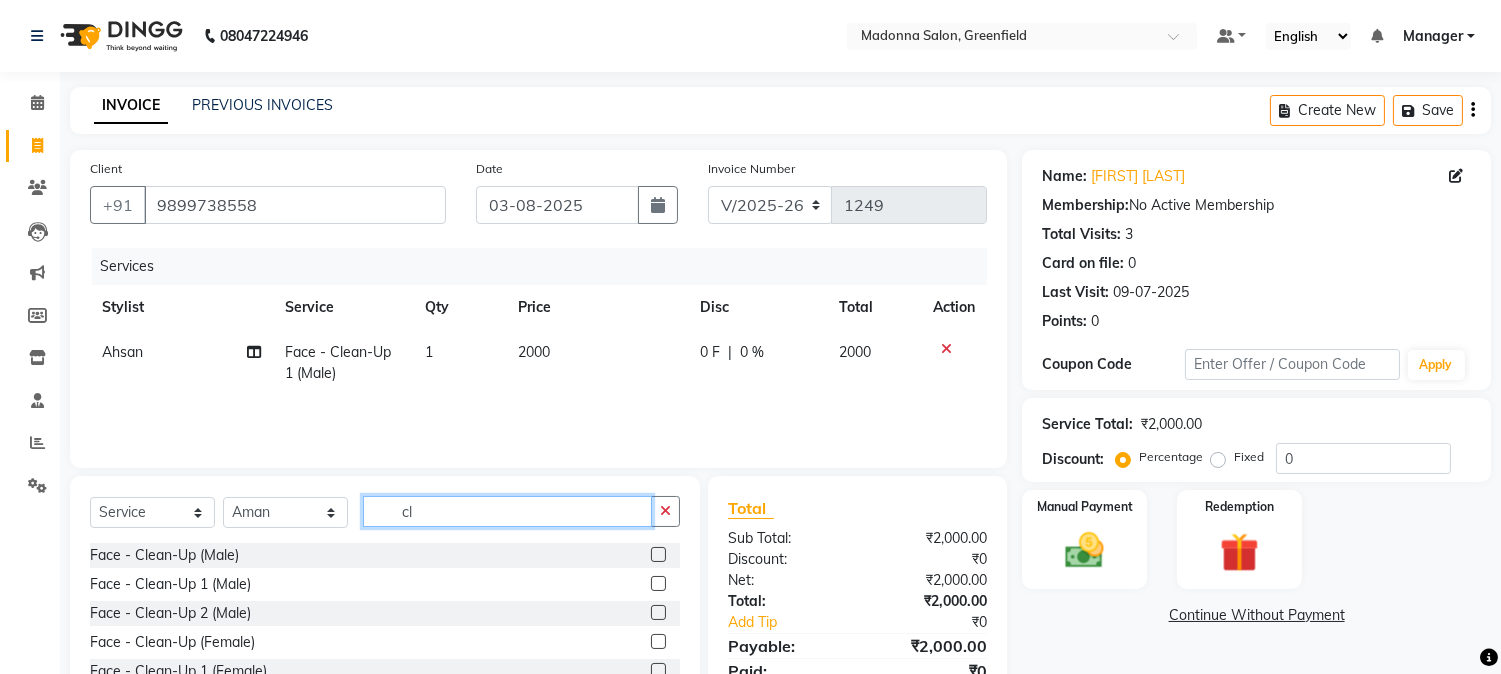 type on "c" 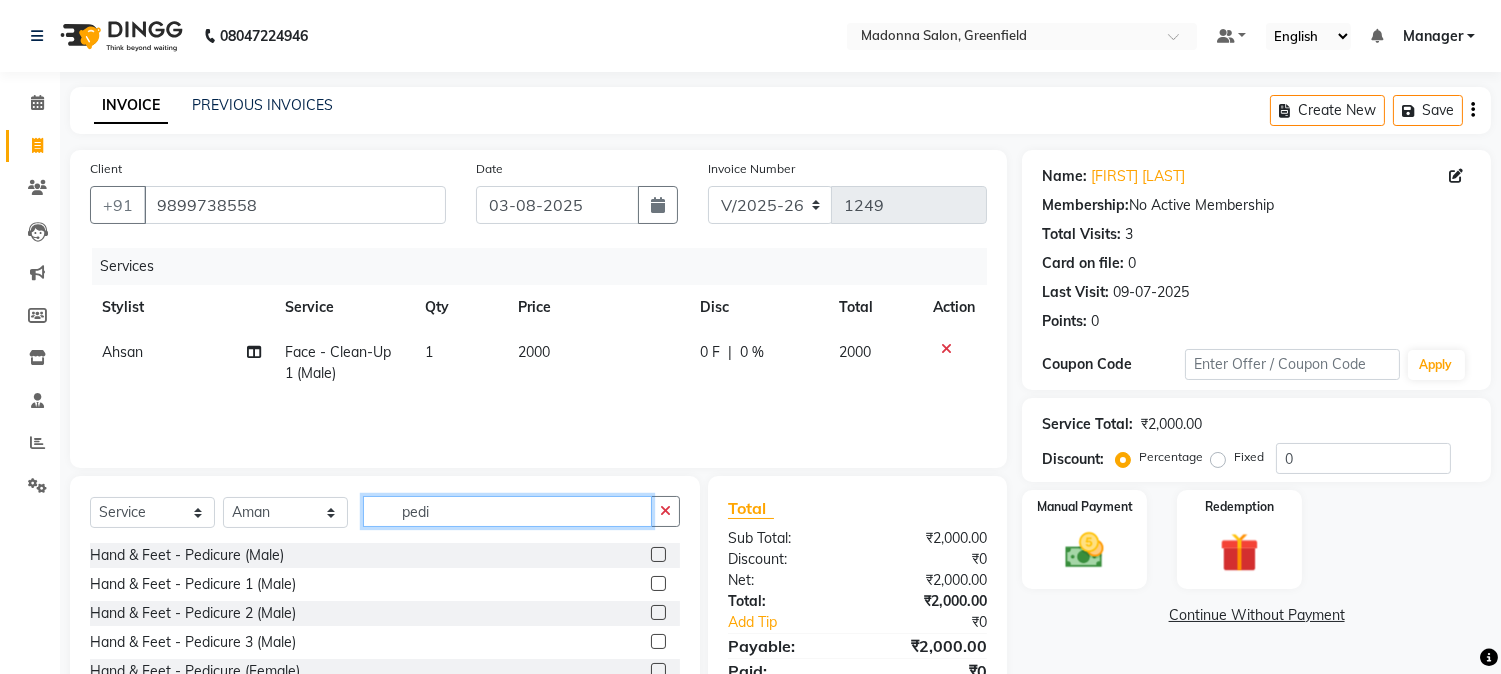 type on "pedi" 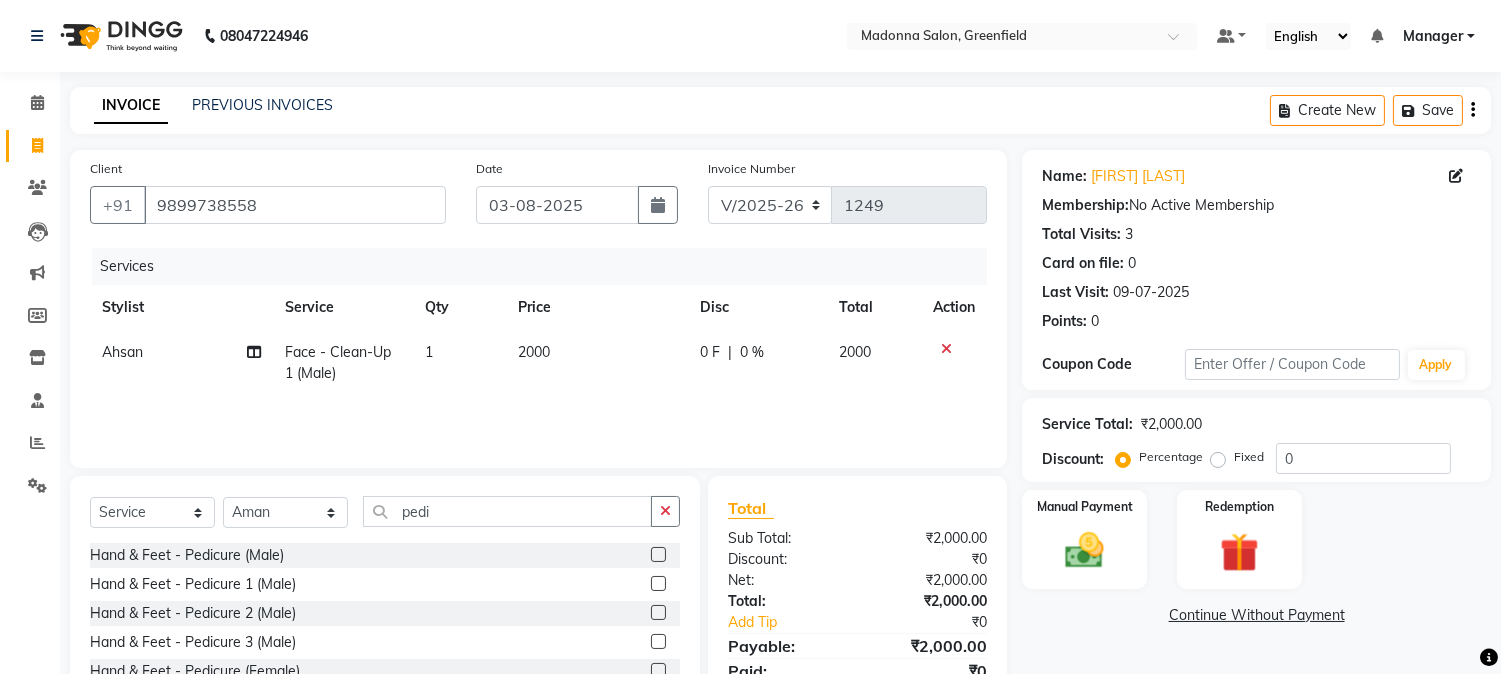 click 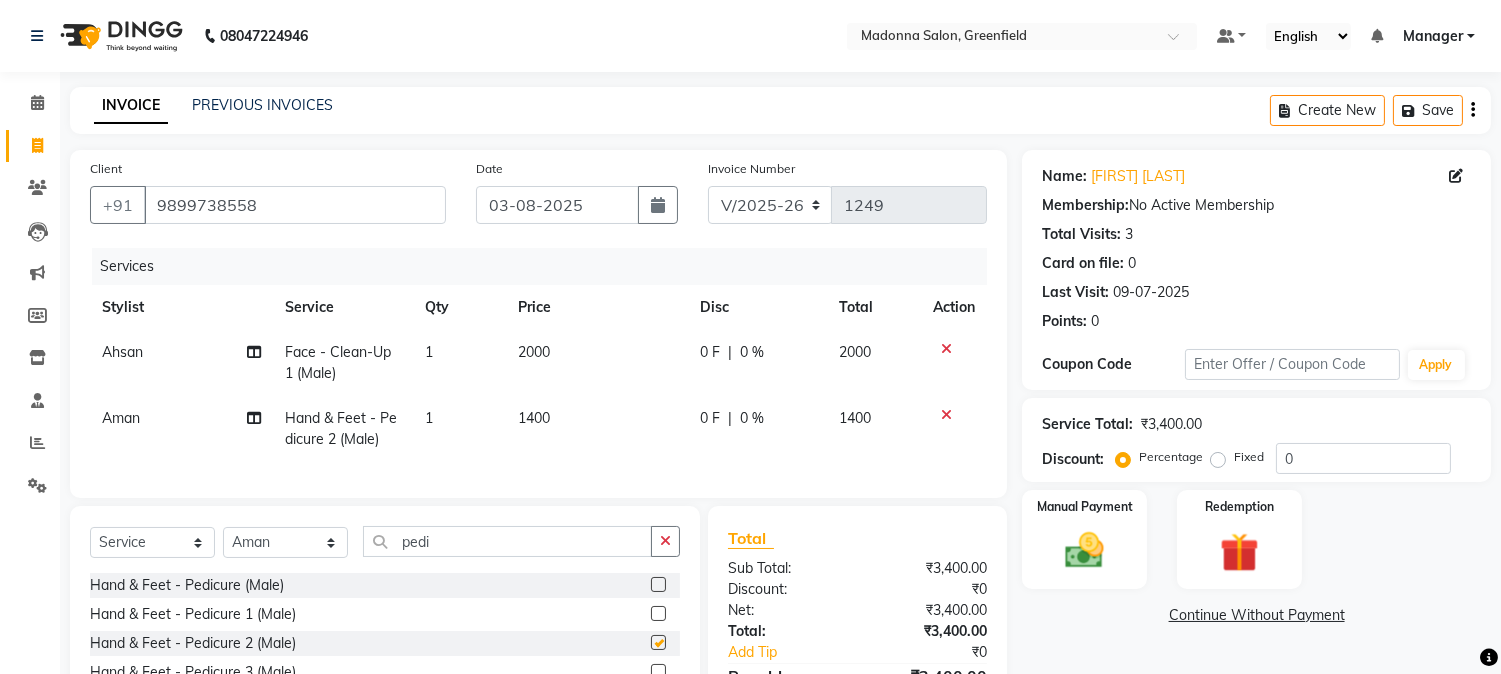 checkbox on "false" 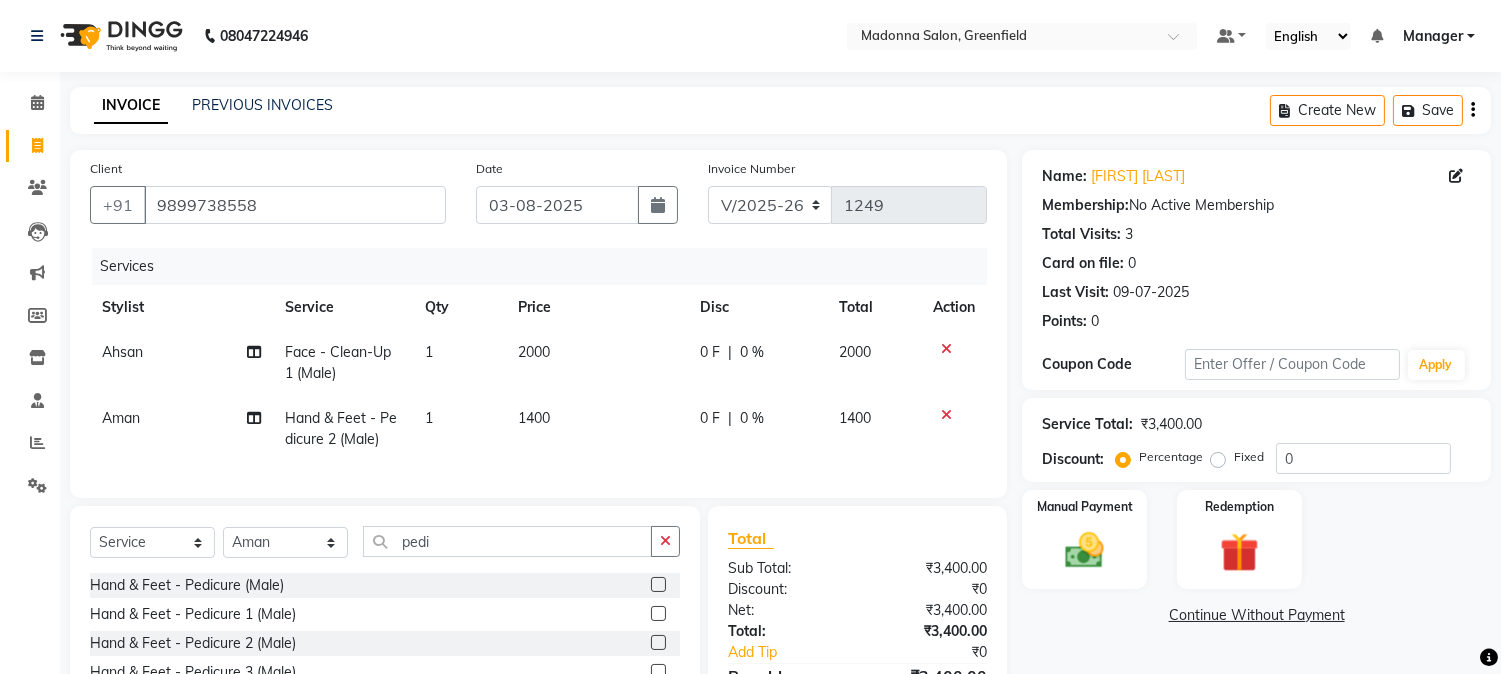 click on "1400" 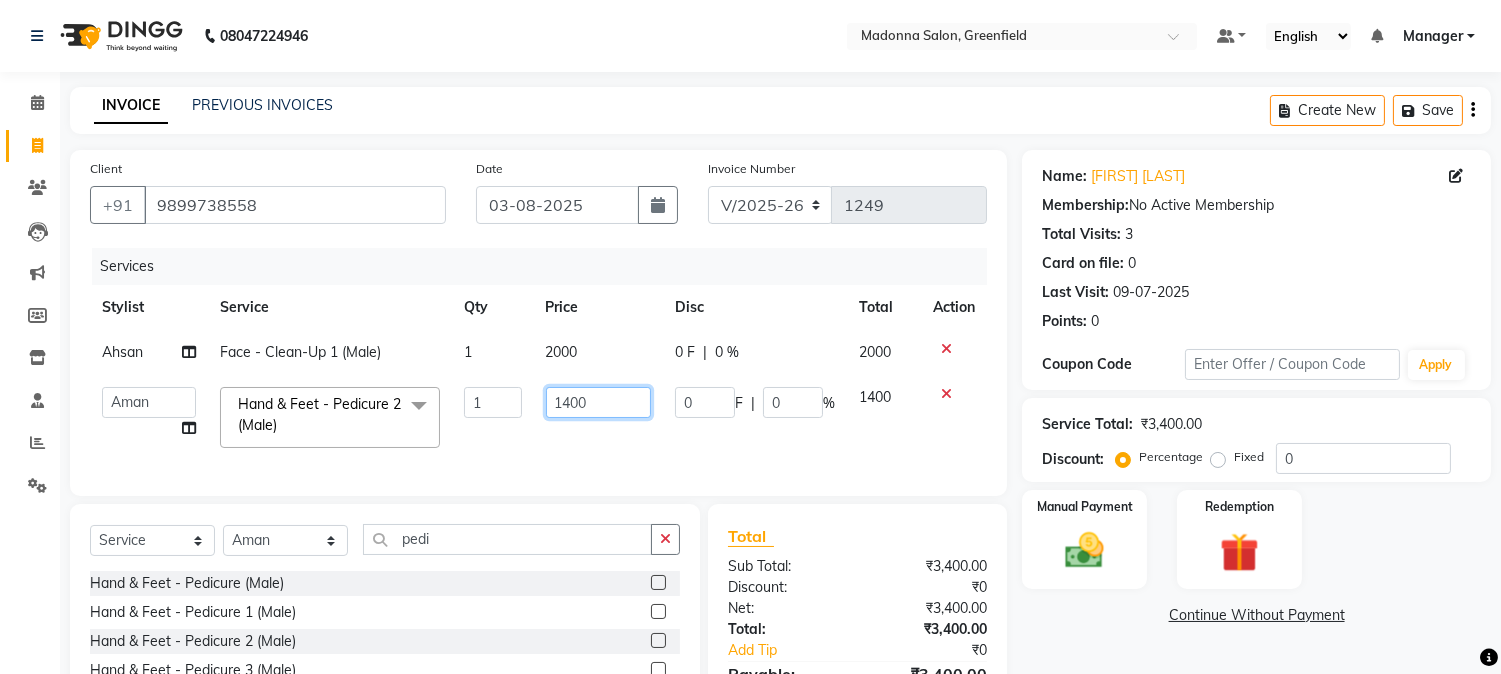 click on "1400" 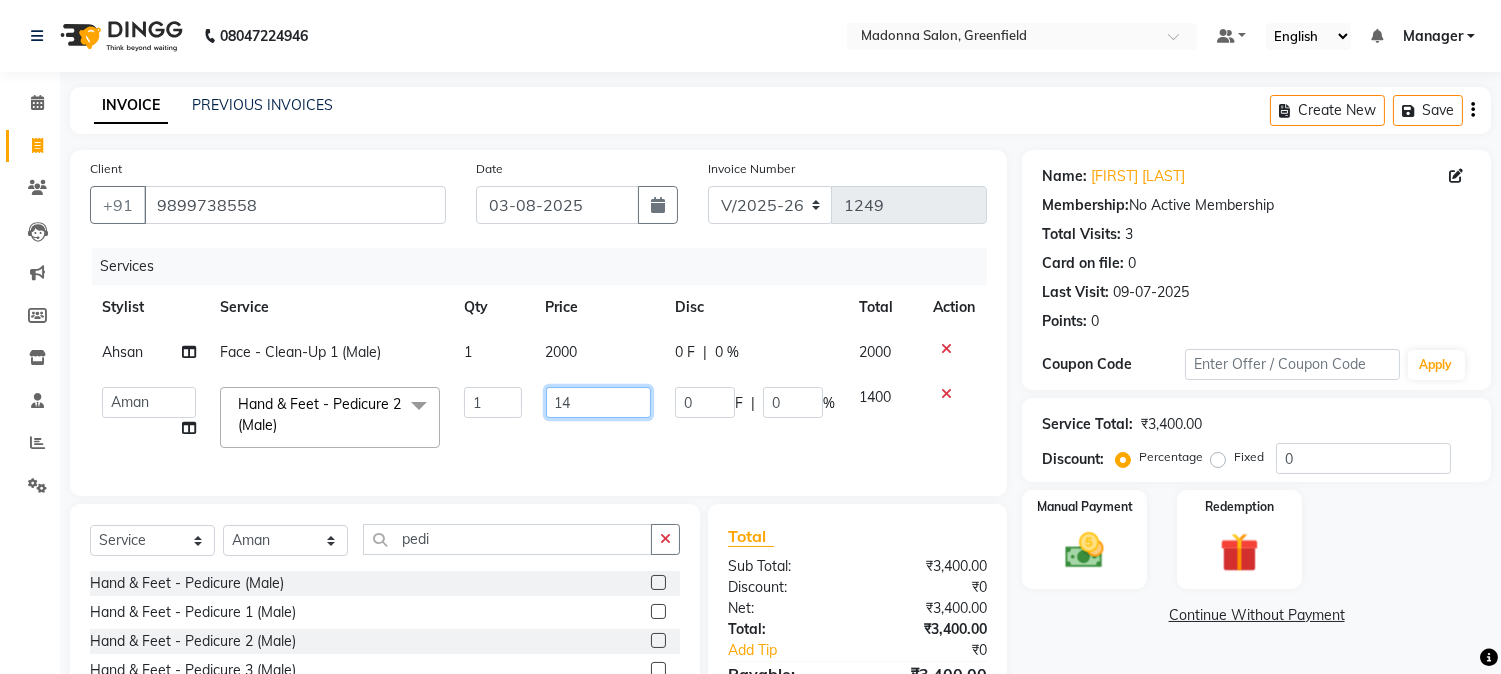type on "1" 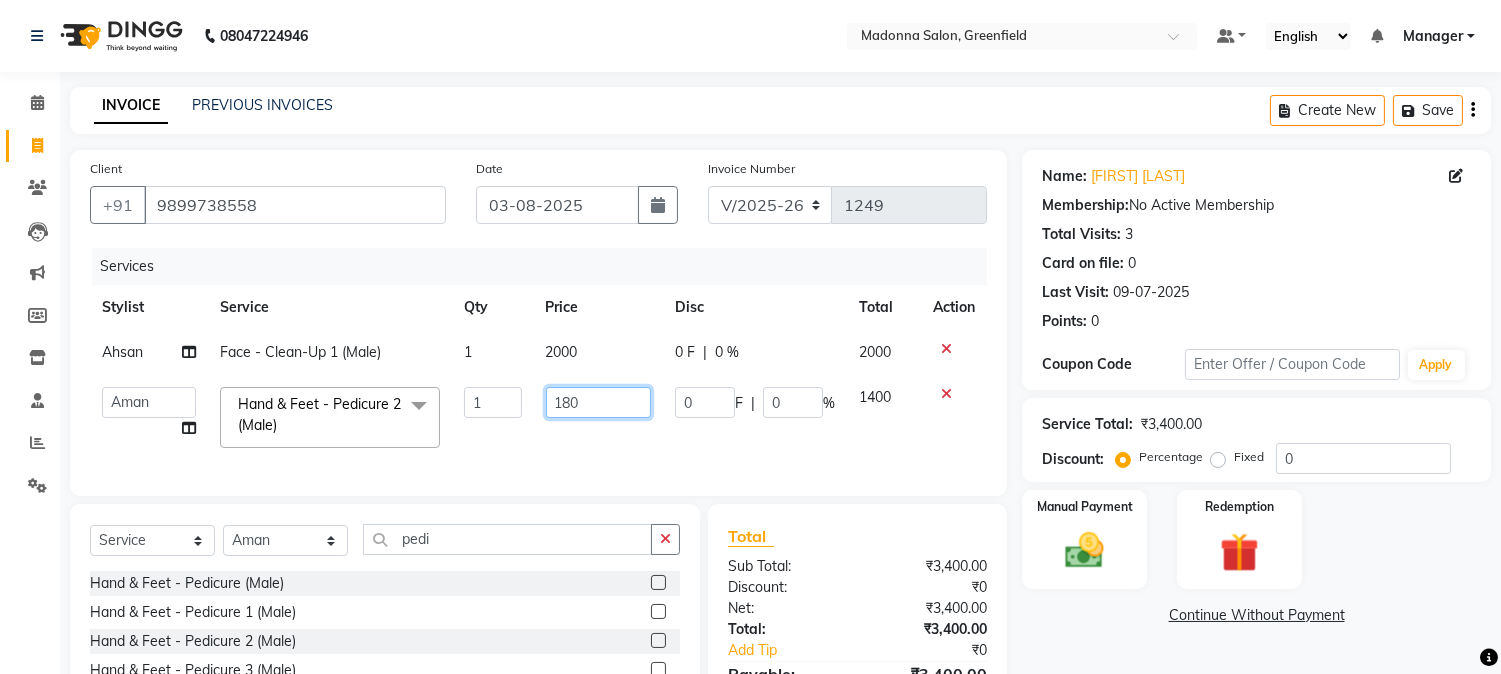 type on "1800" 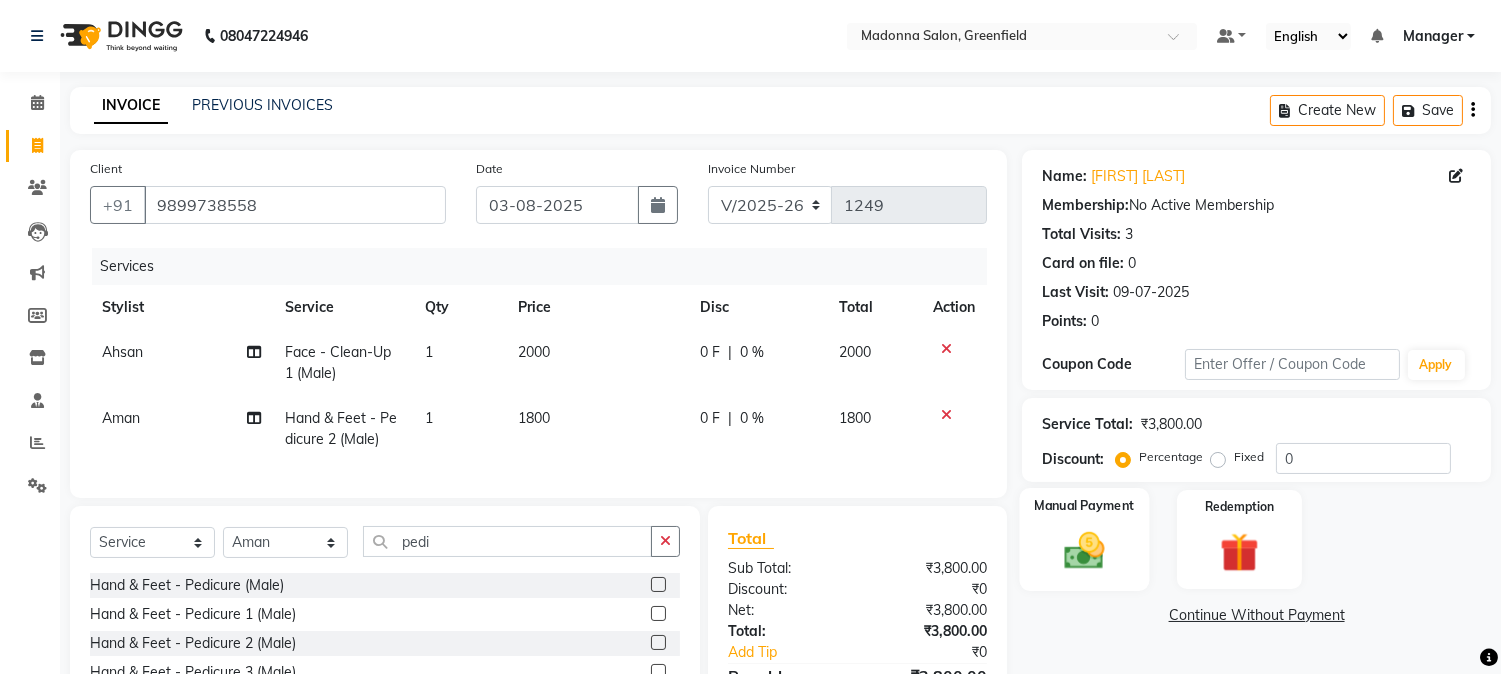 click 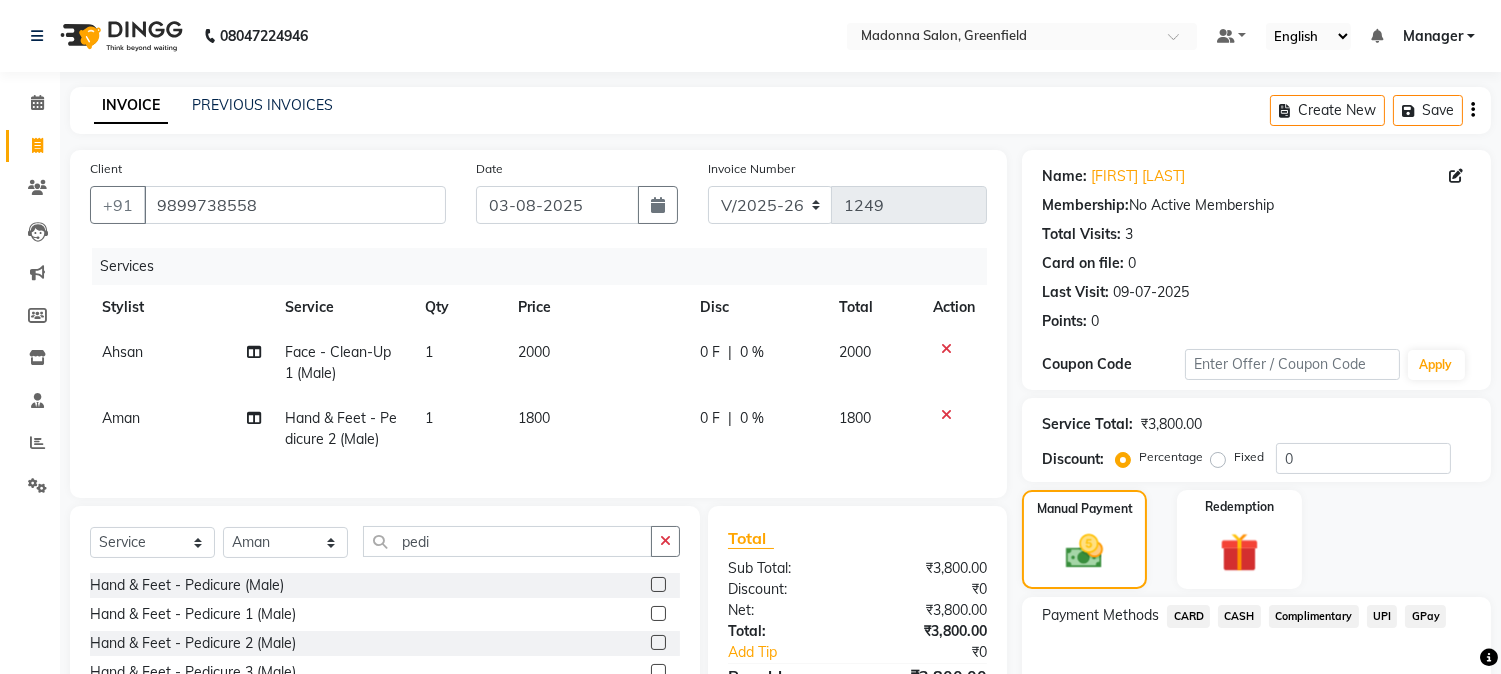 click on "0 F" 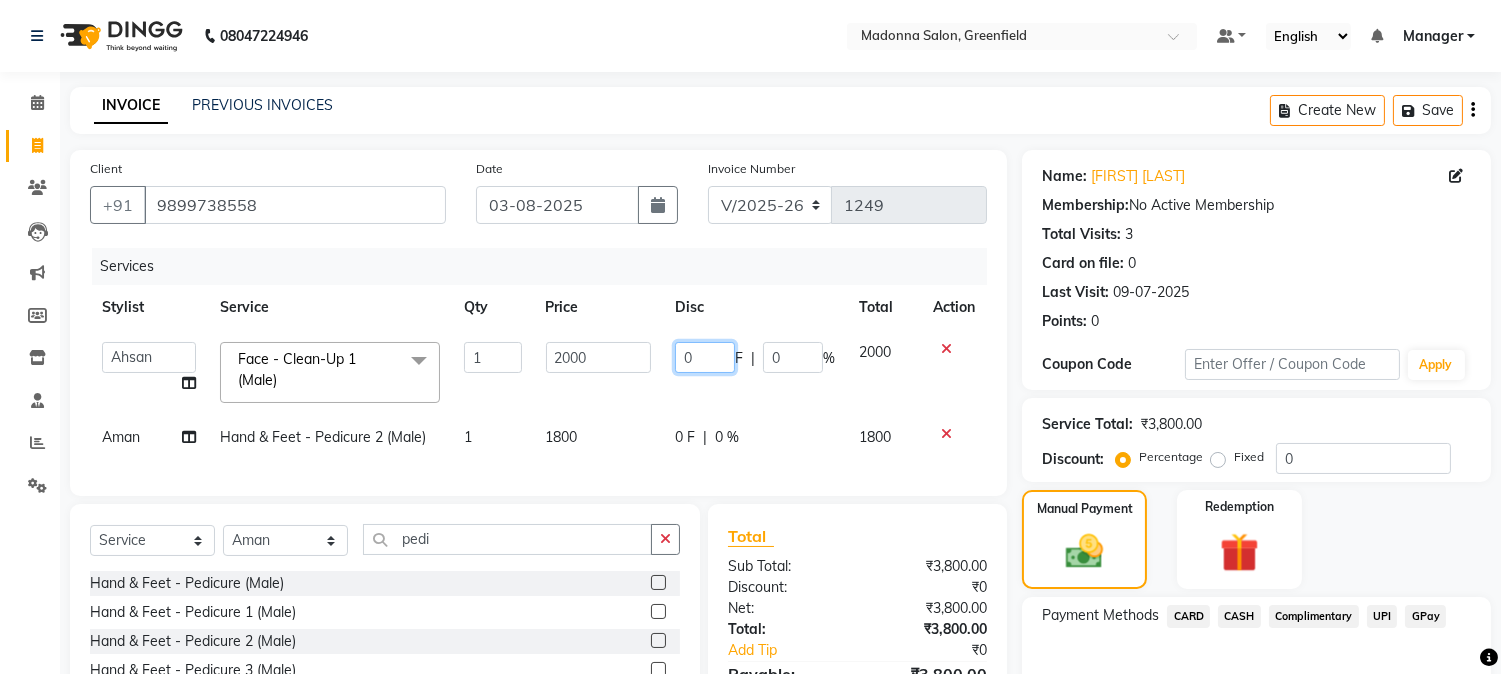 click on "0" 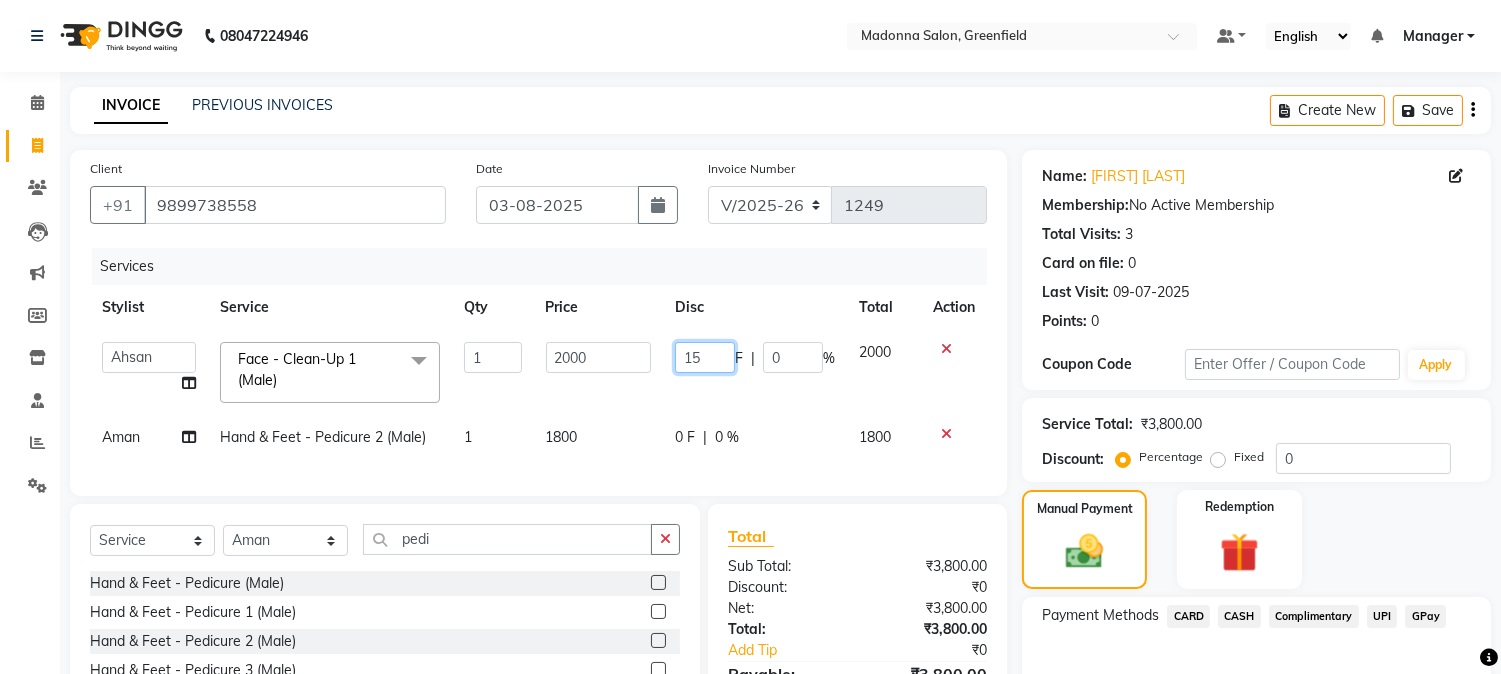 type on "150" 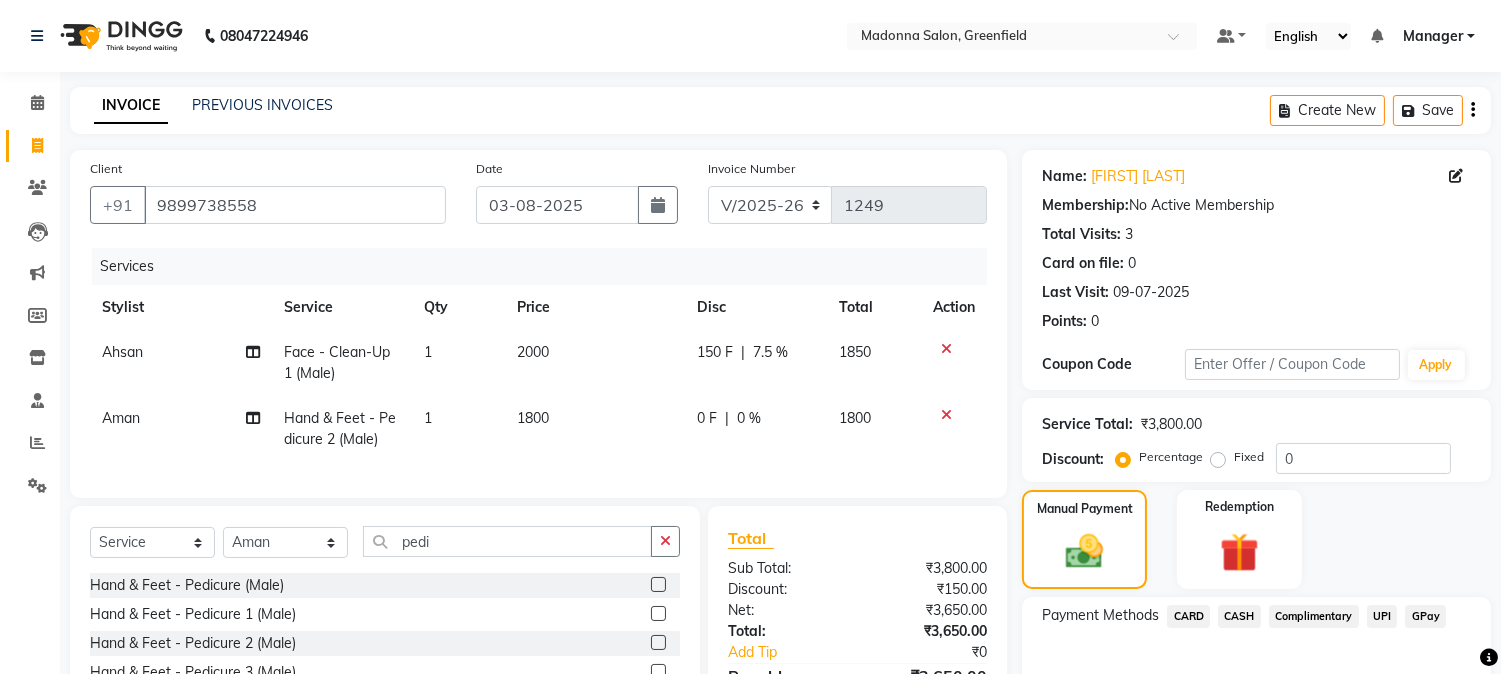 click on "0 F | 0 %" 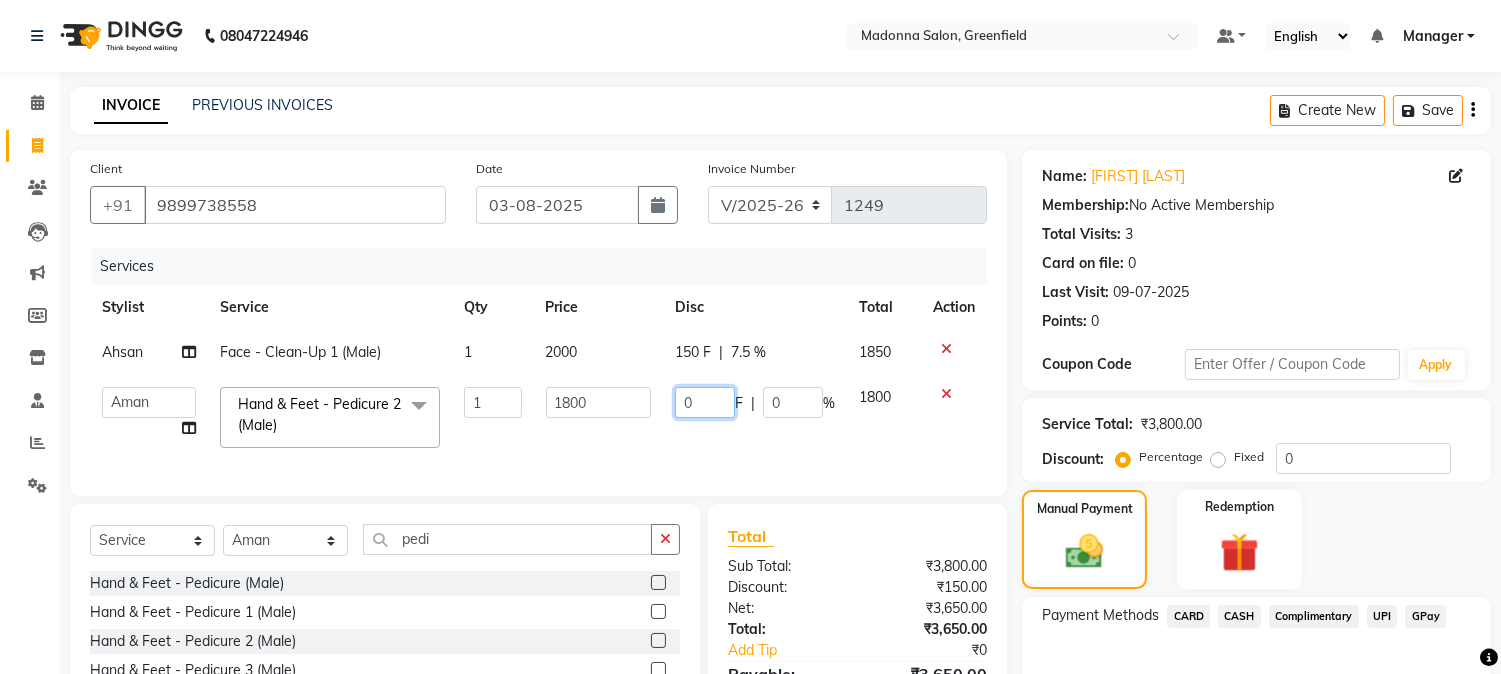 click on "0" 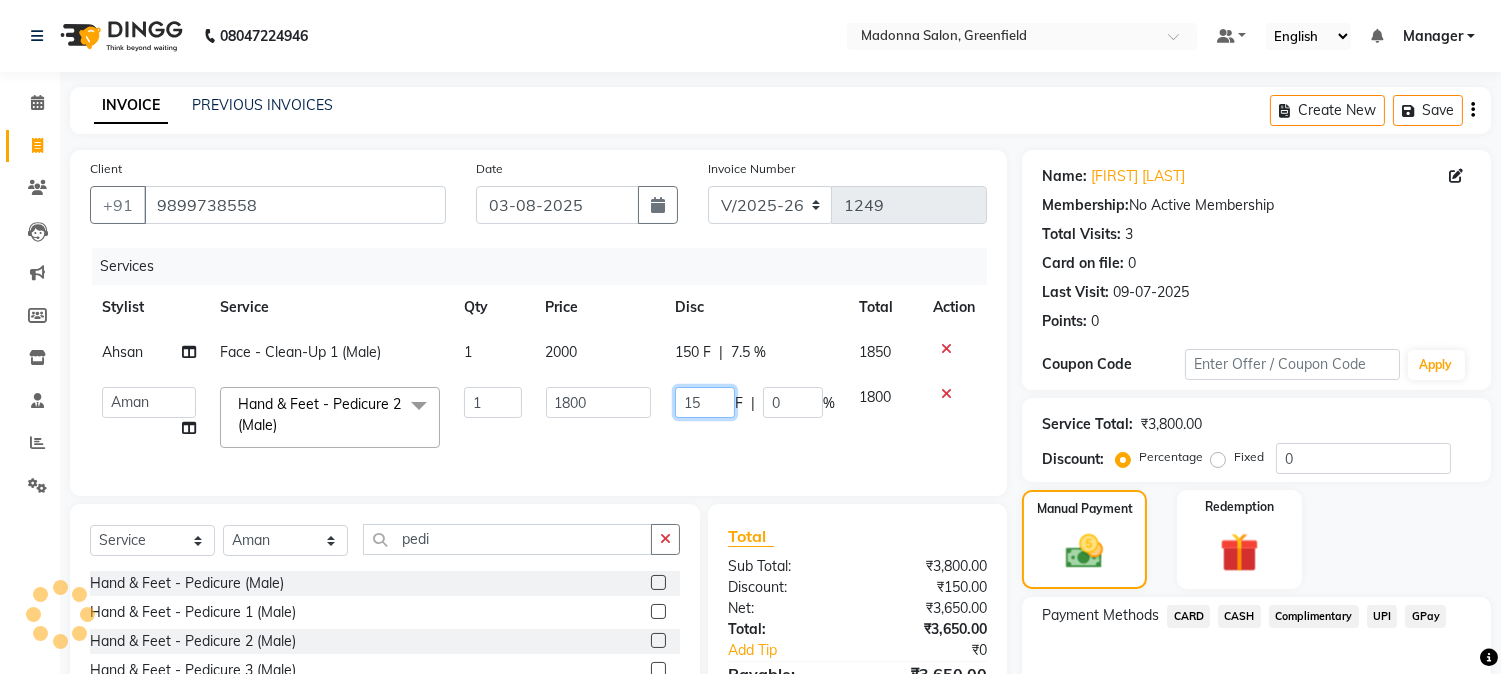 type on "150" 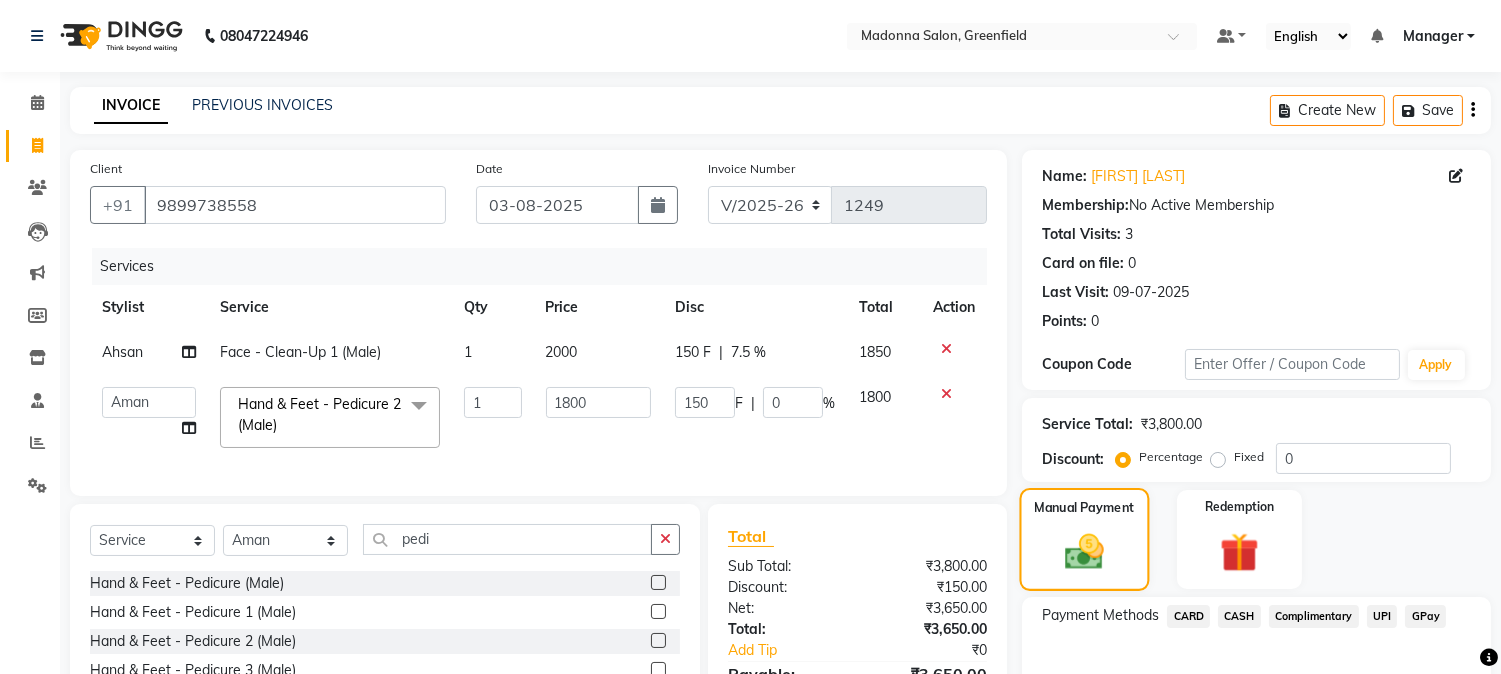 click 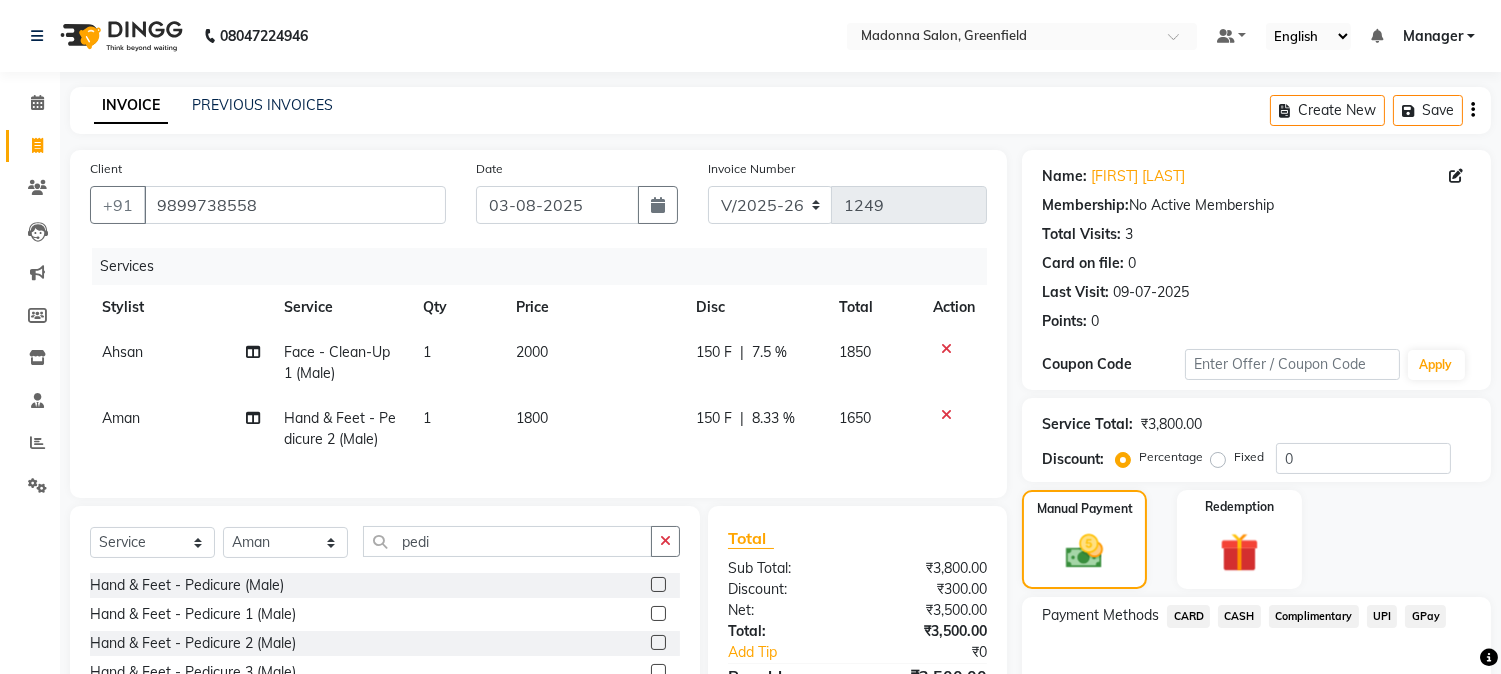 click on "CARD" 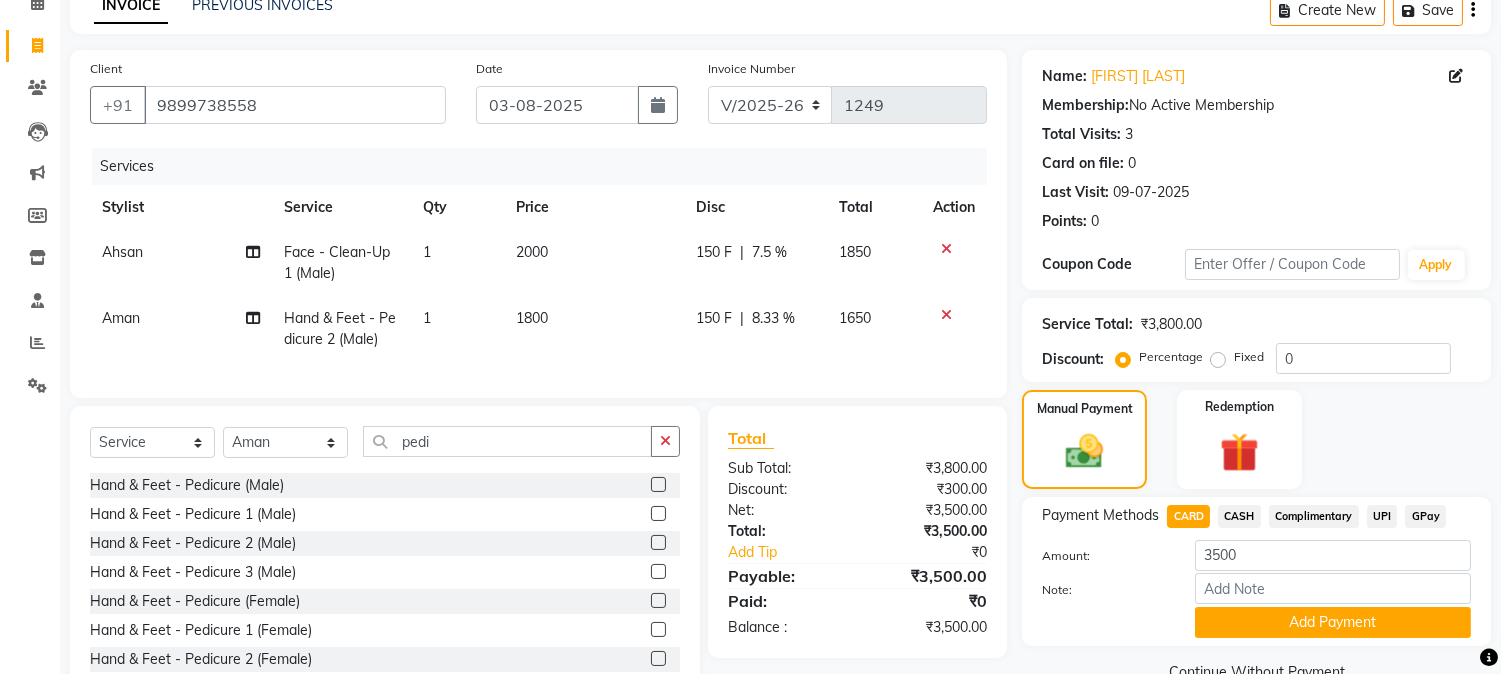 scroll, scrollTop: 173, scrollLeft: 0, axis: vertical 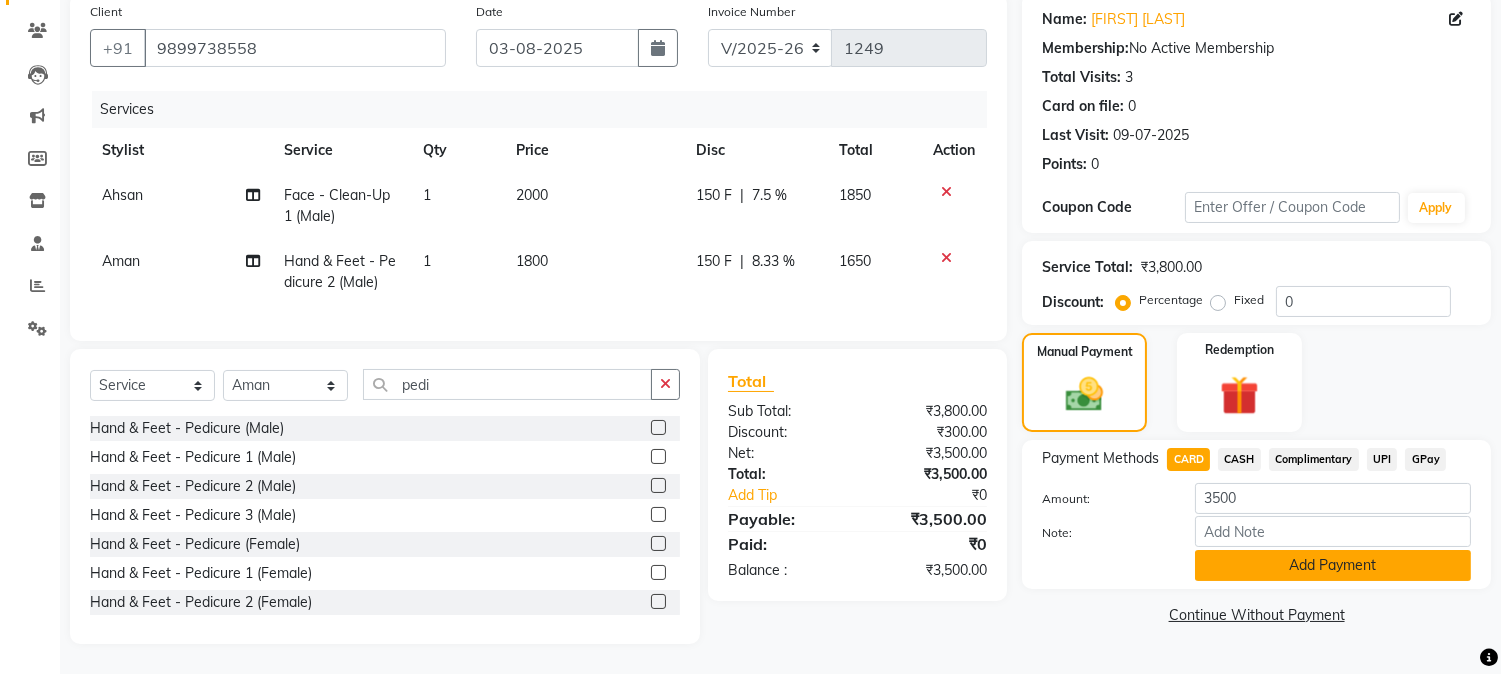 click on "Add Payment" 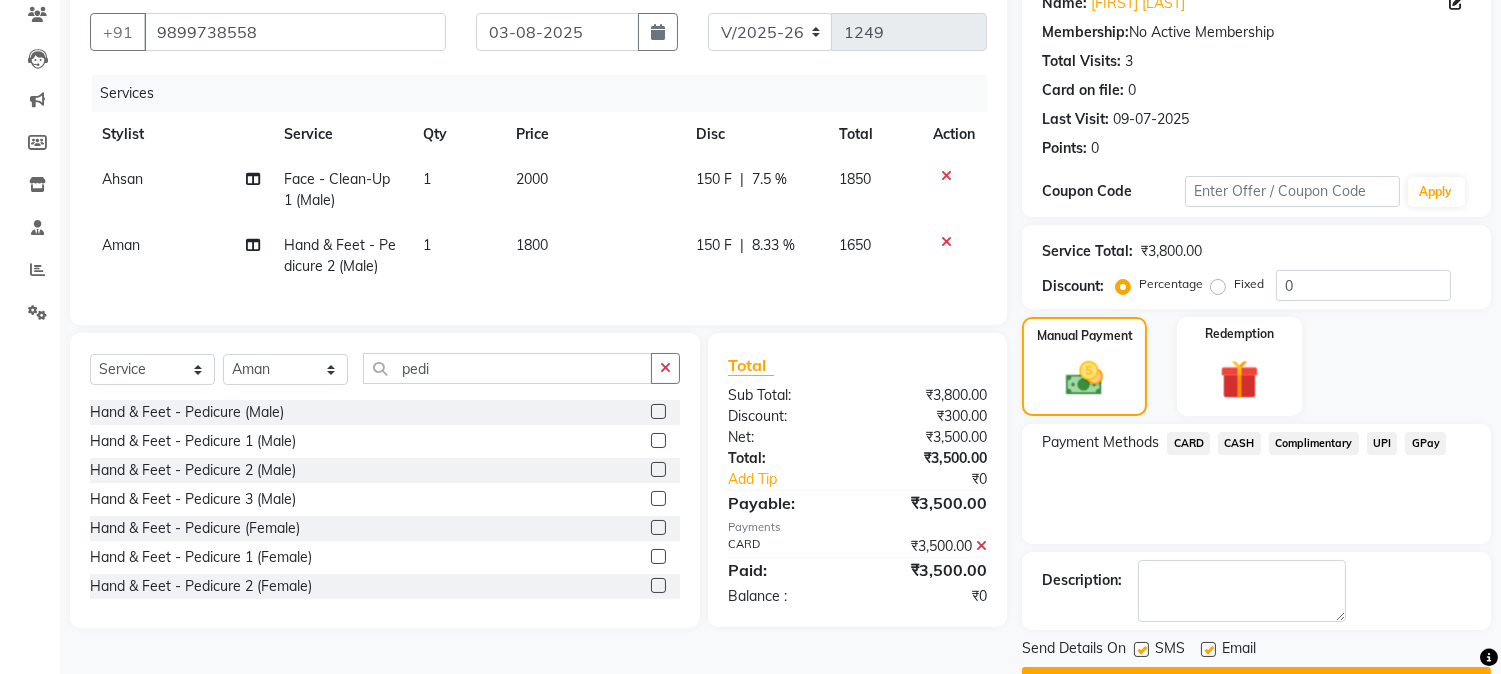 scroll, scrollTop: 225, scrollLeft: 0, axis: vertical 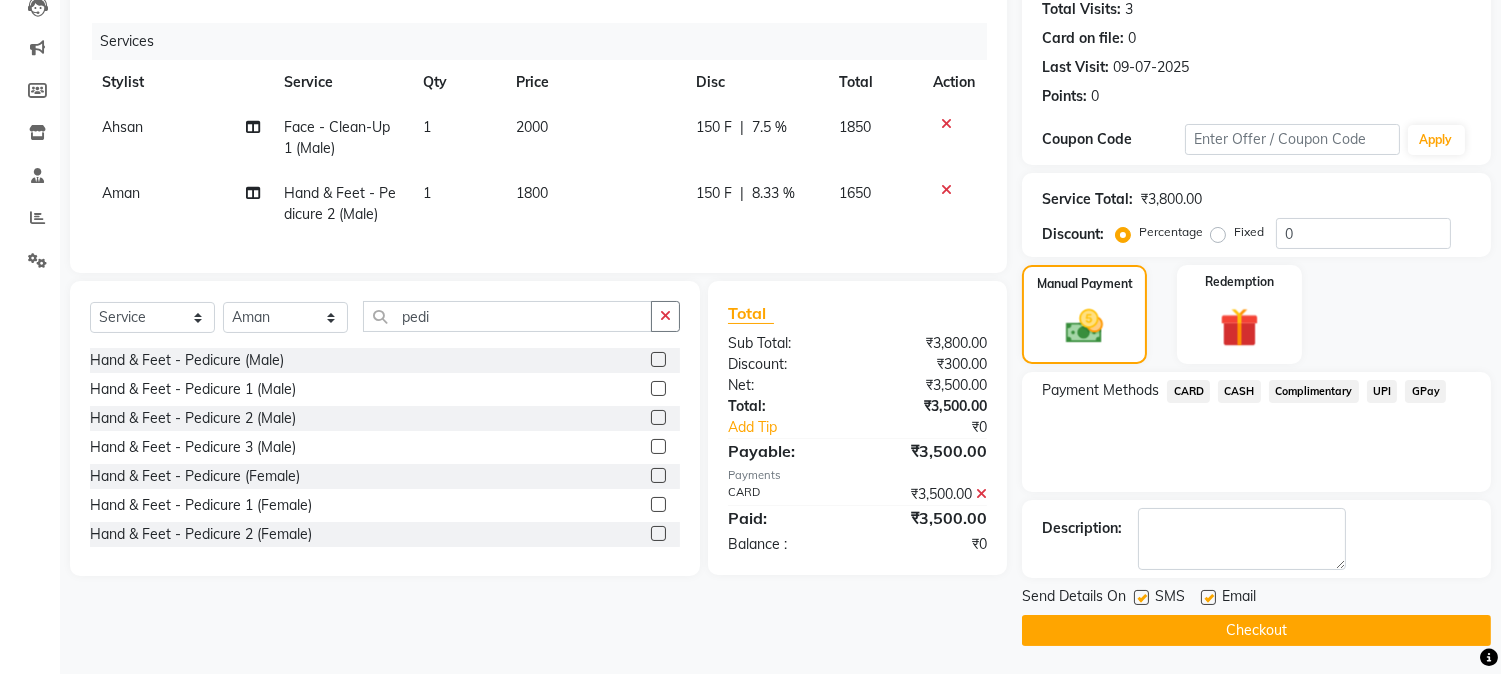 click on "Checkout" 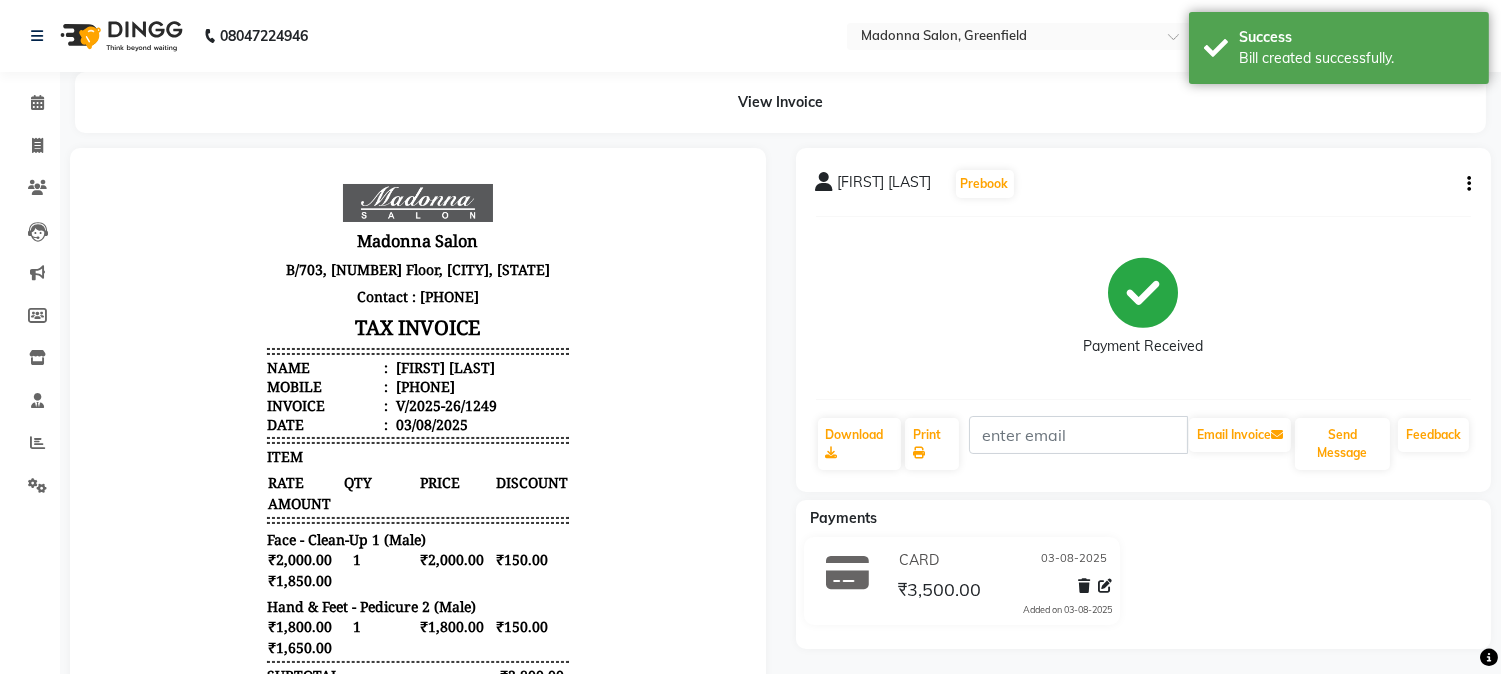 scroll, scrollTop: 0, scrollLeft: 0, axis: both 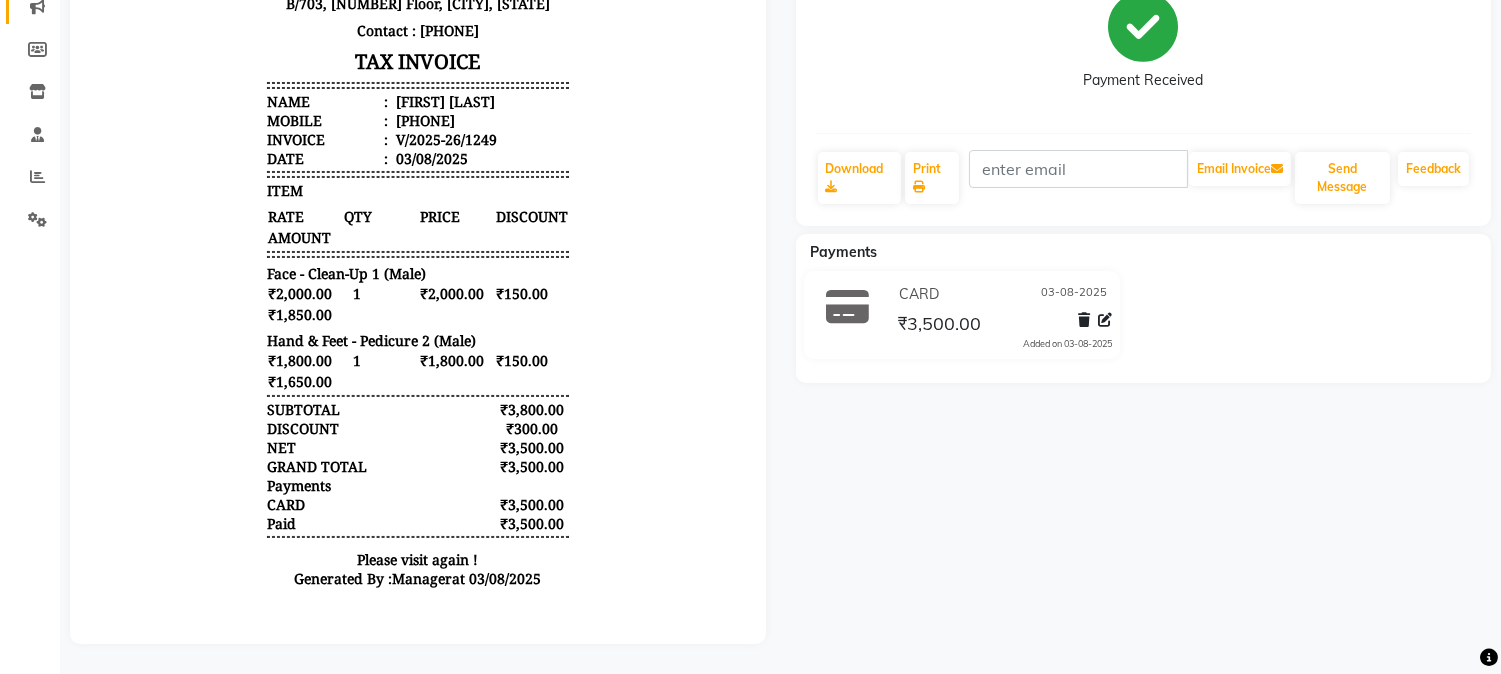 select on "service" 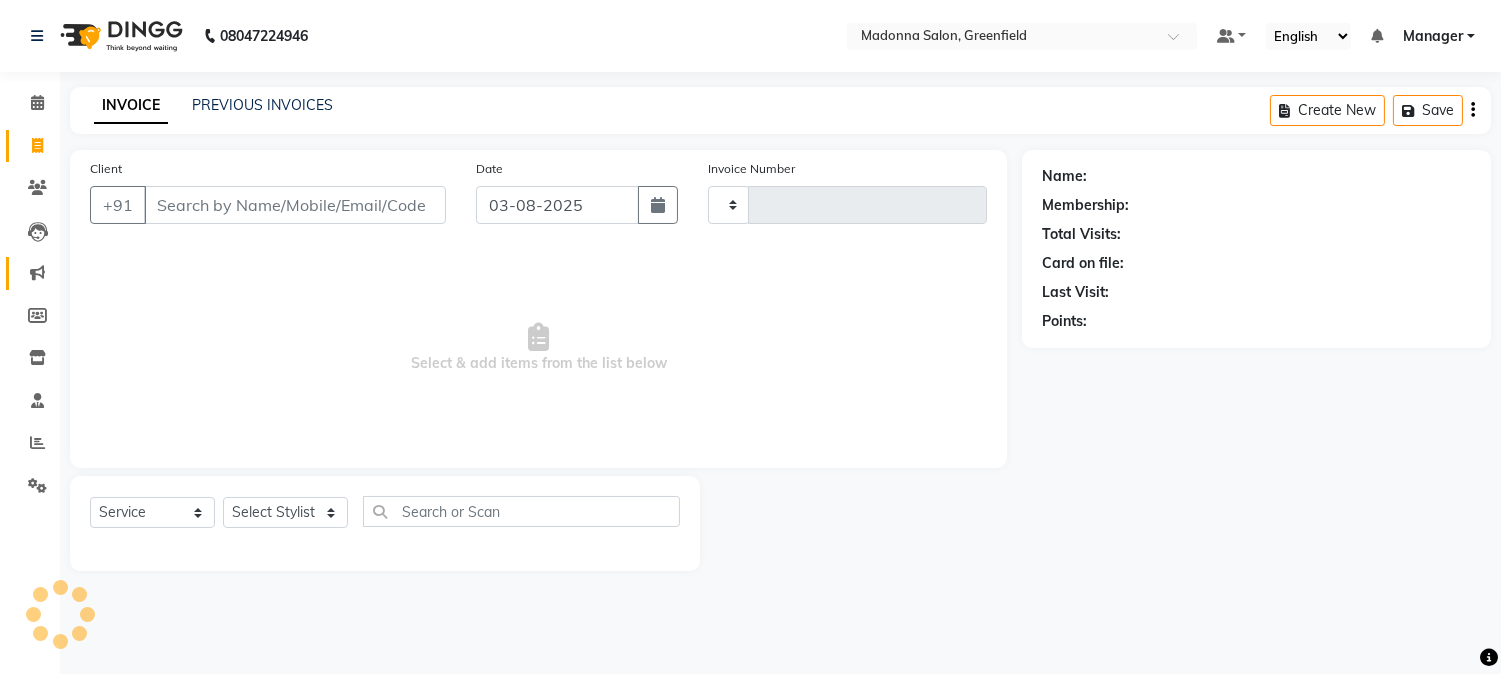 scroll, scrollTop: 0, scrollLeft: 0, axis: both 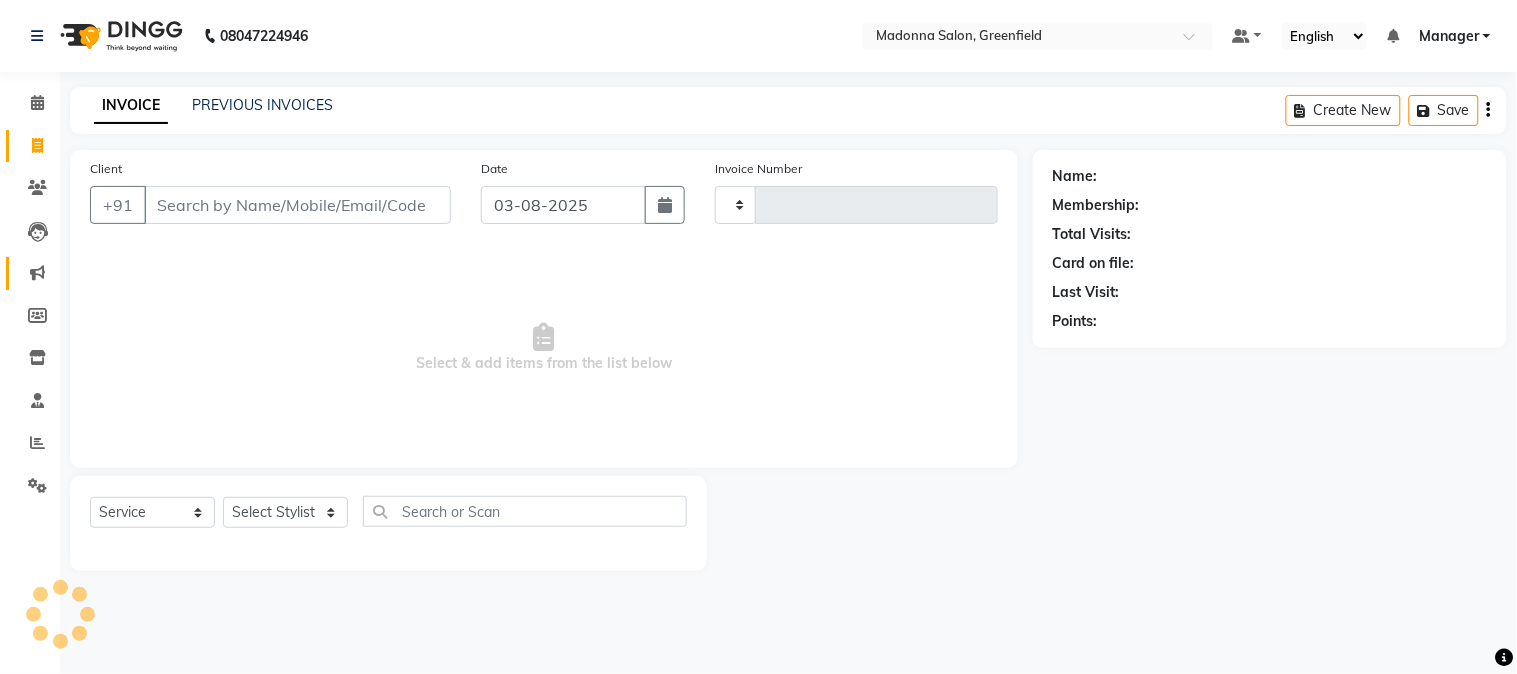 type on "1250" 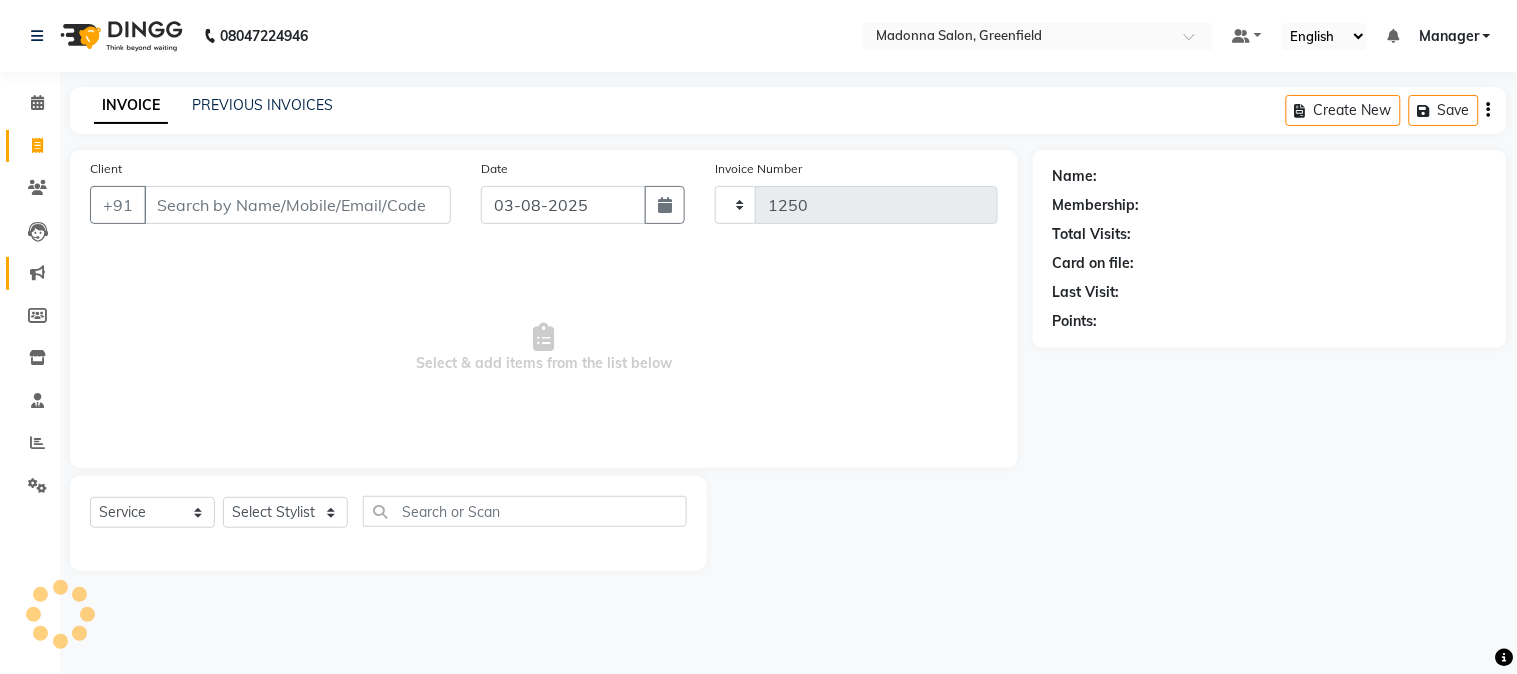 select on "7672" 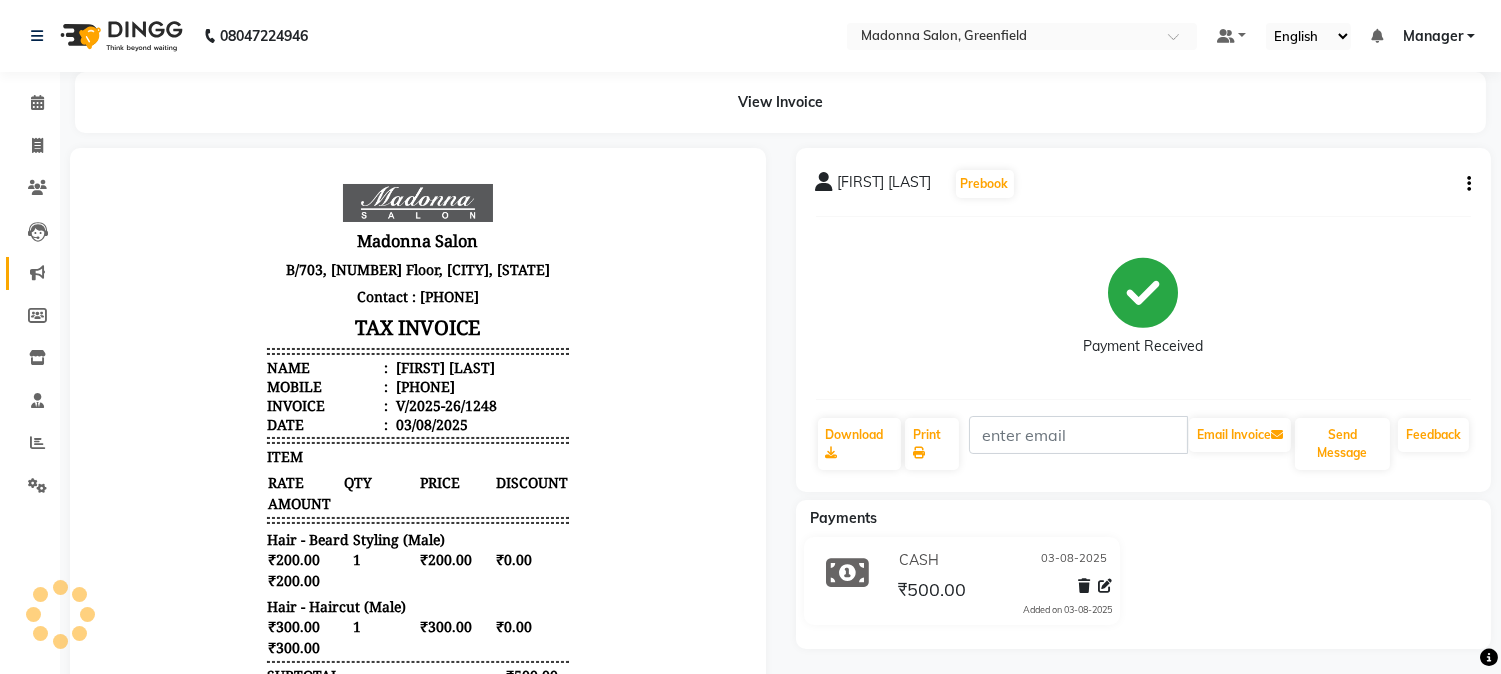 scroll, scrollTop: 0, scrollLeft: 0, axis: both 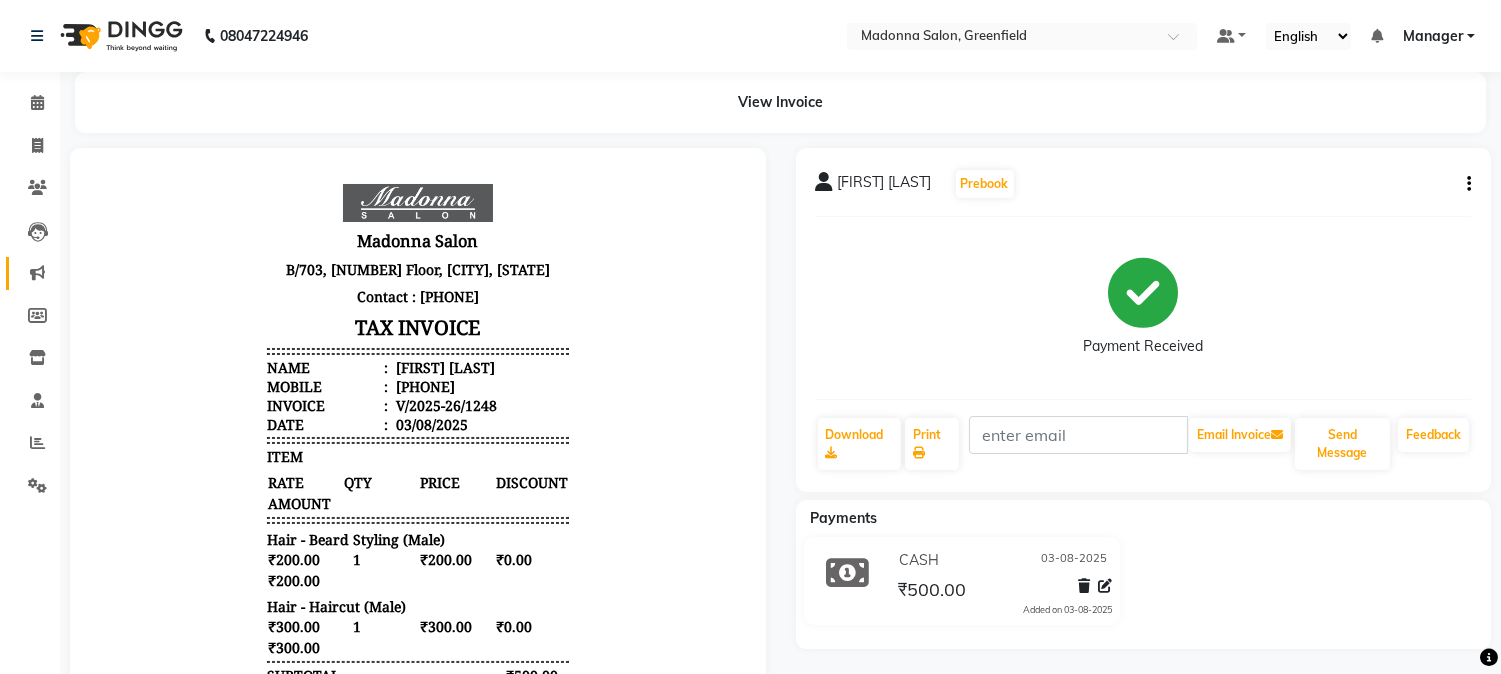 select on "service" 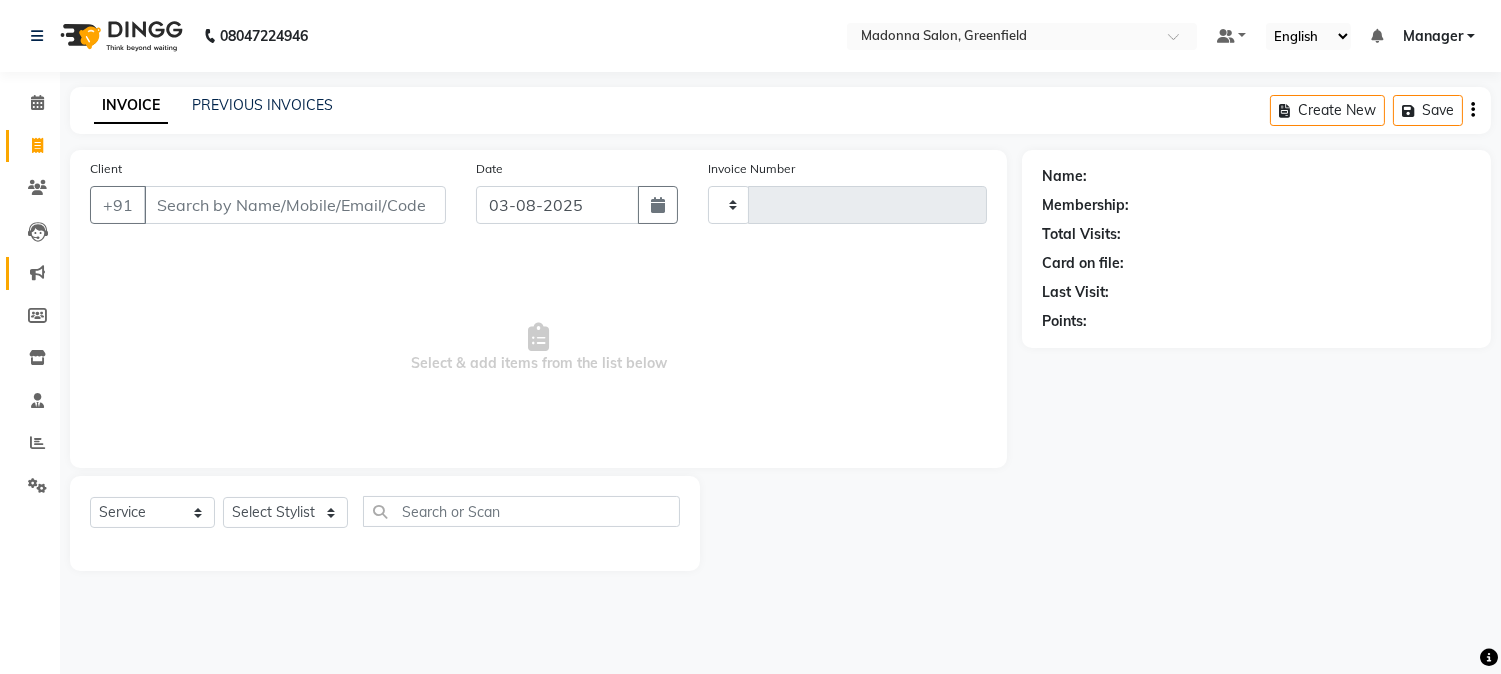 type on "1250" 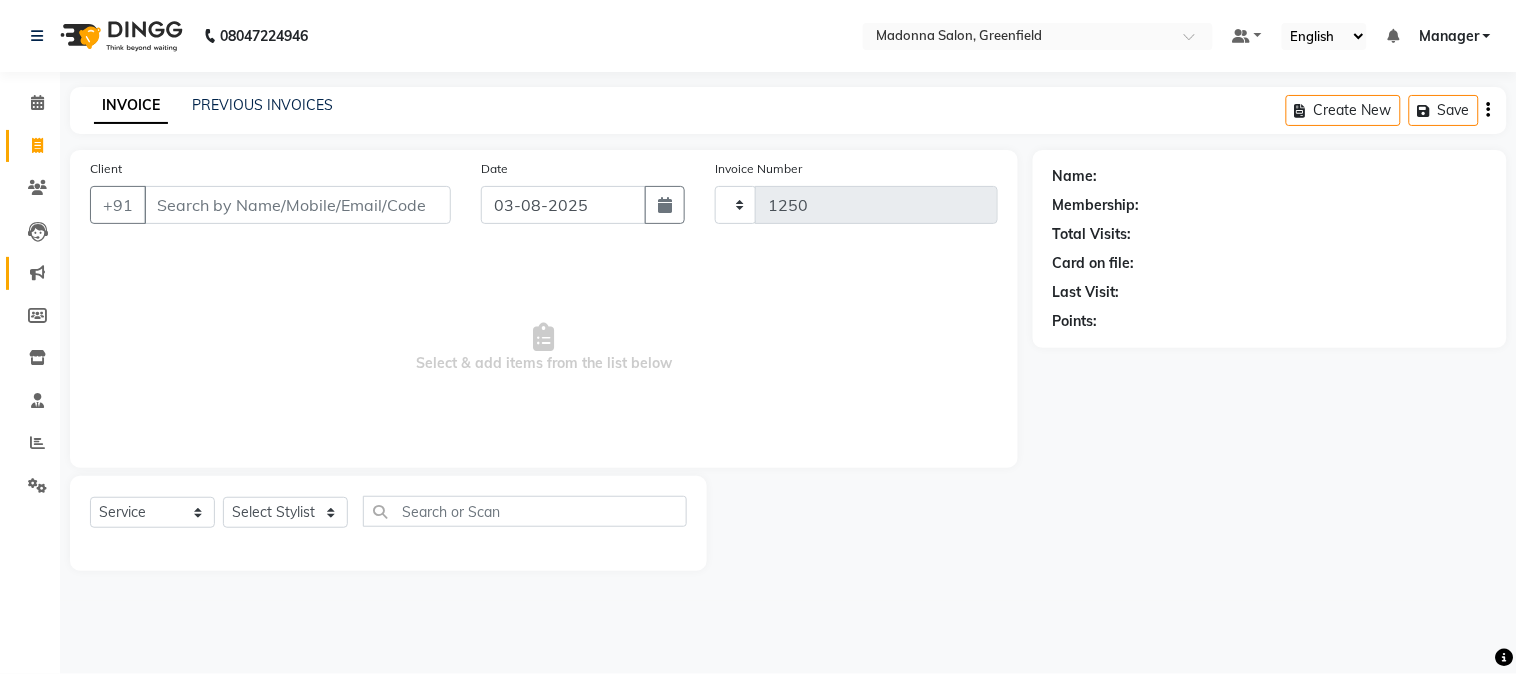 select on "7672" 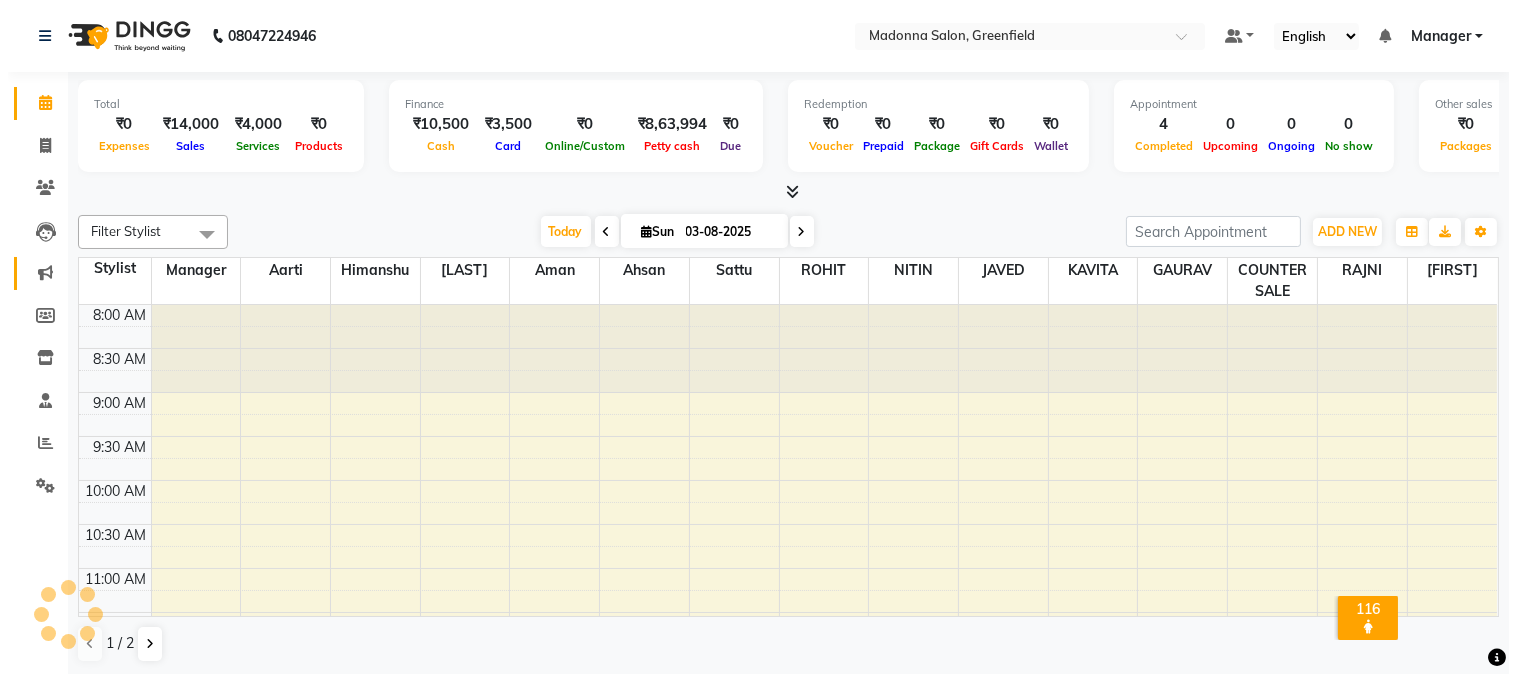 scroll, scrollTop: 531, scrollLeft: 0, axis: vertical 